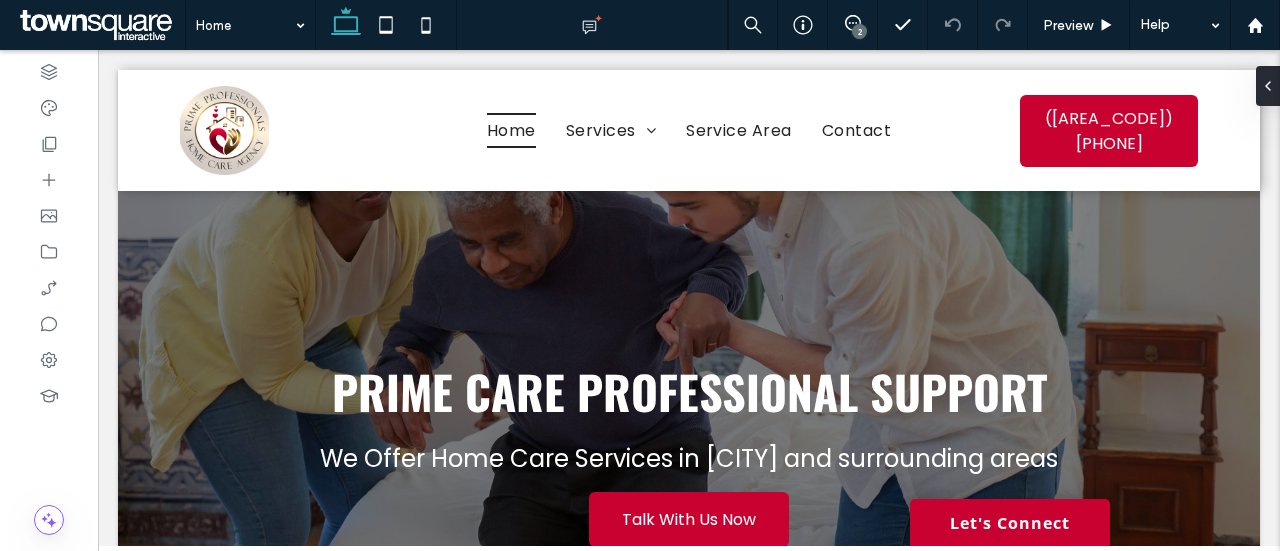 scroll, scrollTop: 0, scrollLeft: 0, axis: both 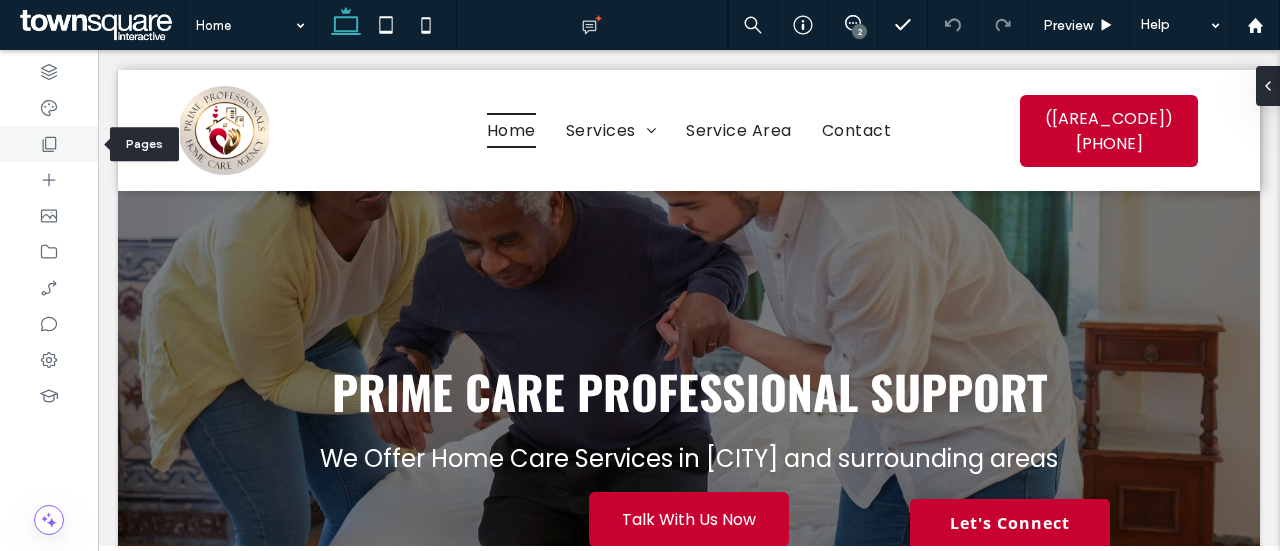click 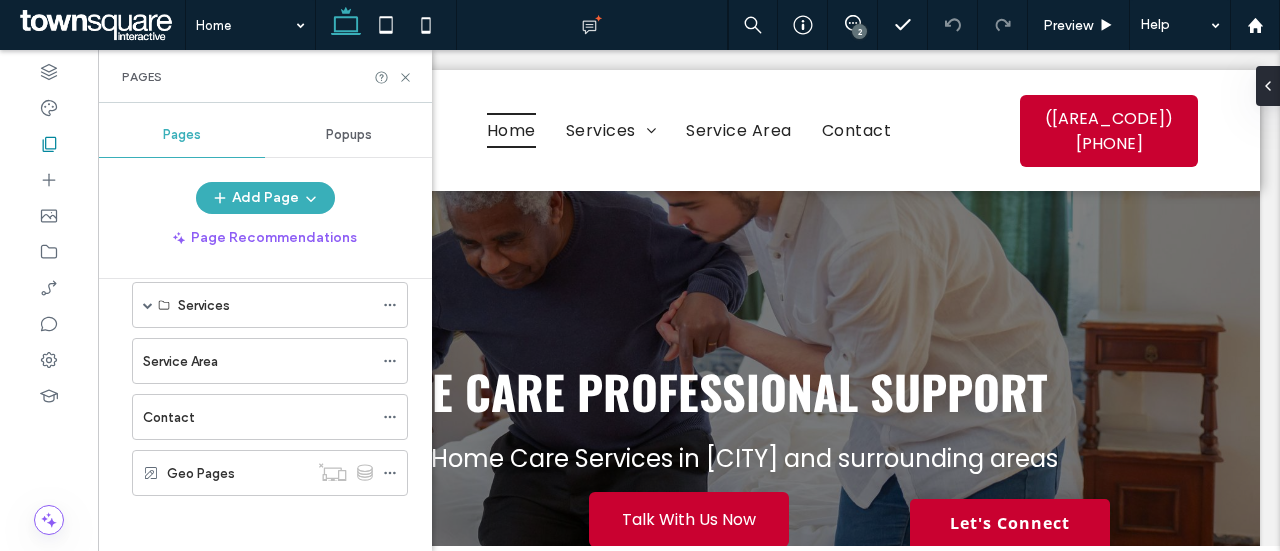 scroll, scrollTop: 0, scrollLeft: 0, axis: both 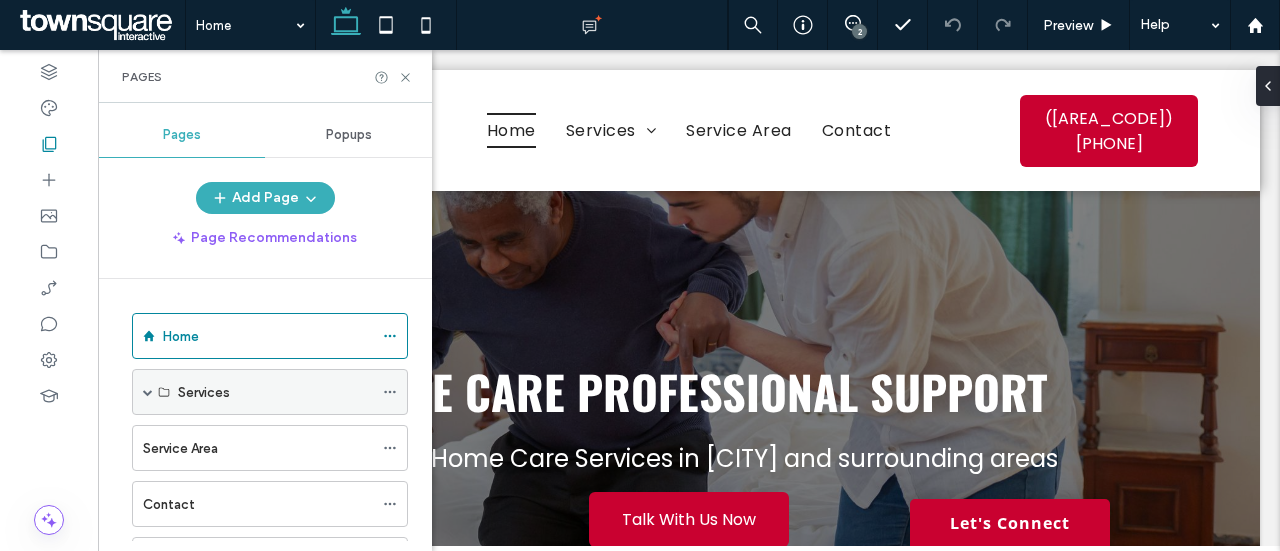 click on "Services" at bounding box center (270, 392) 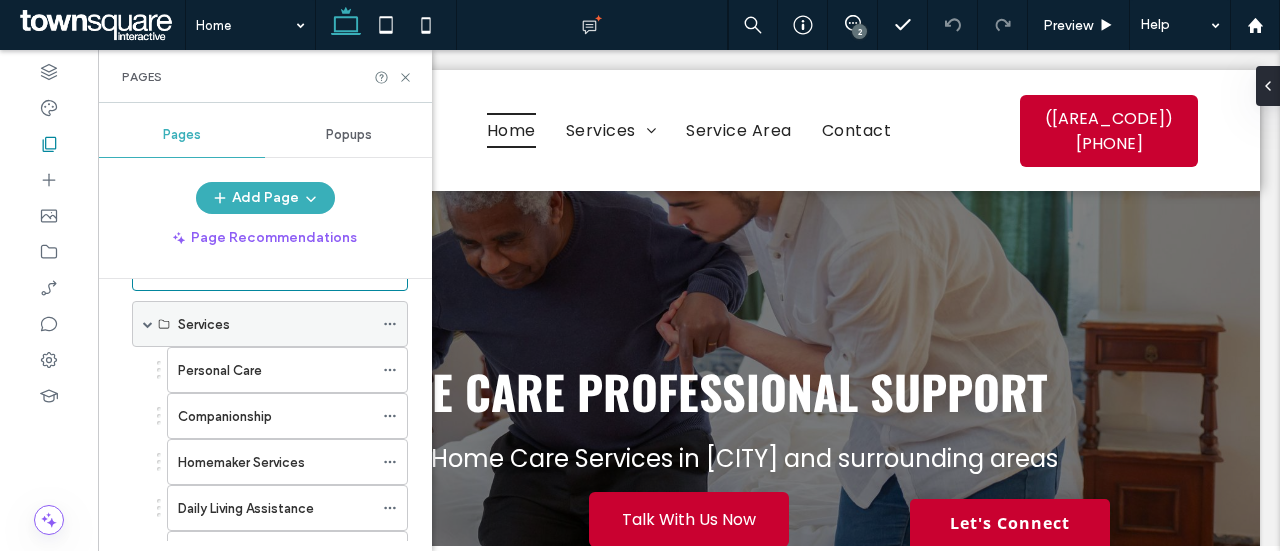 scroll, scrollTop: 100, scrollLeft: 0, axis: vertical 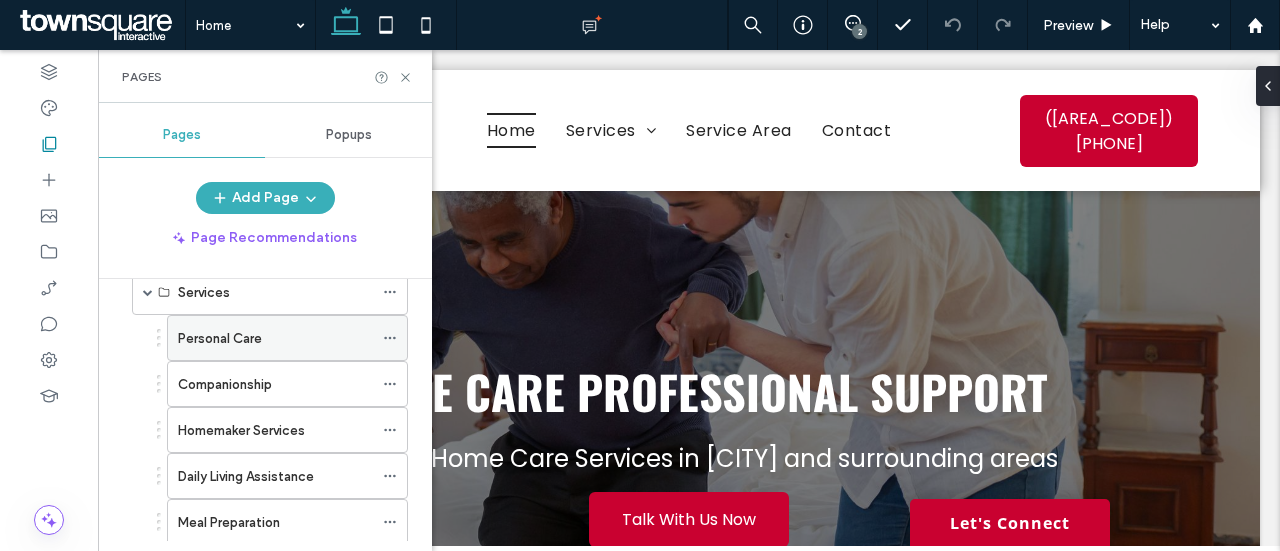 click on "Personal Care" at bounding box center [275, 338] 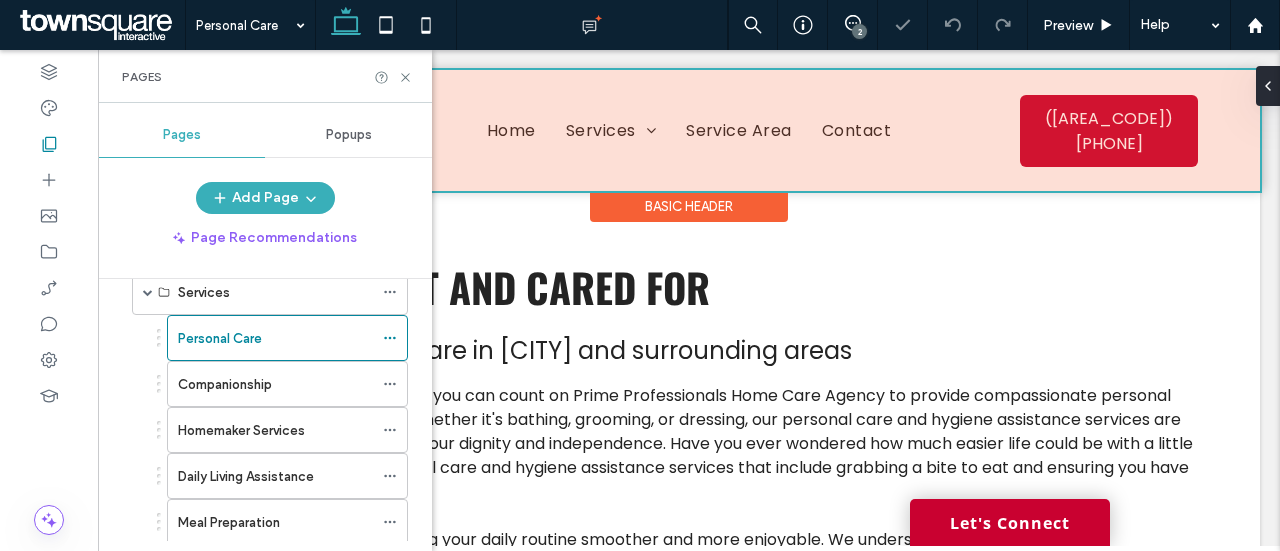 scroll, scrollTop: 0, scrollLeft: 0, axis: both 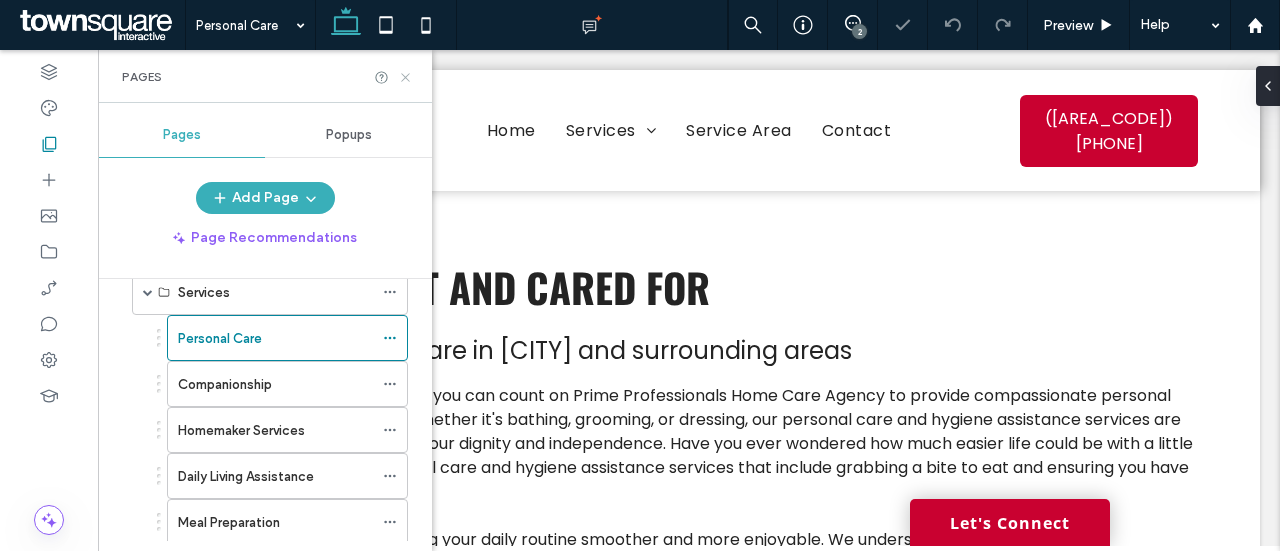 click 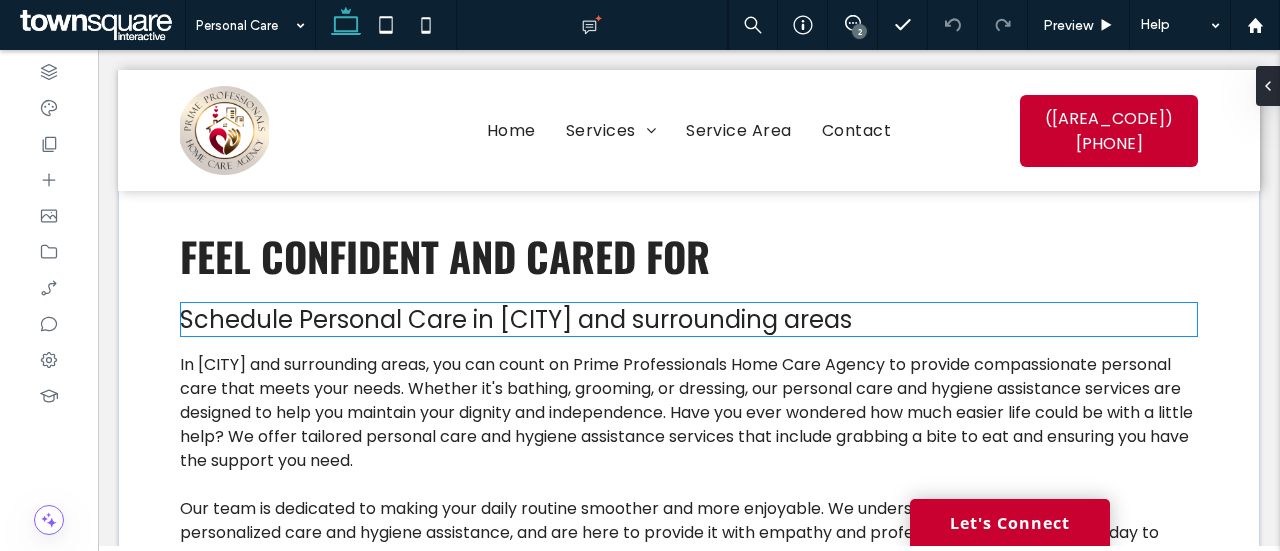 scroll, scrollTop: 0, scrollLeft: 0, axis: both 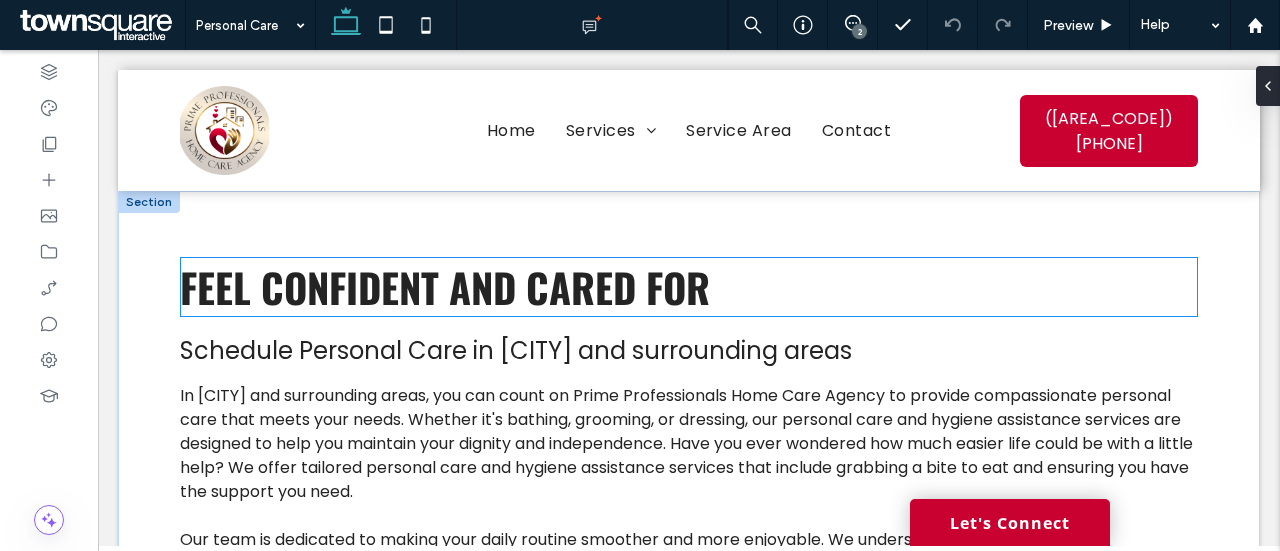 click on "Feel Confident and Cared For" at bounding box center (445, 287) 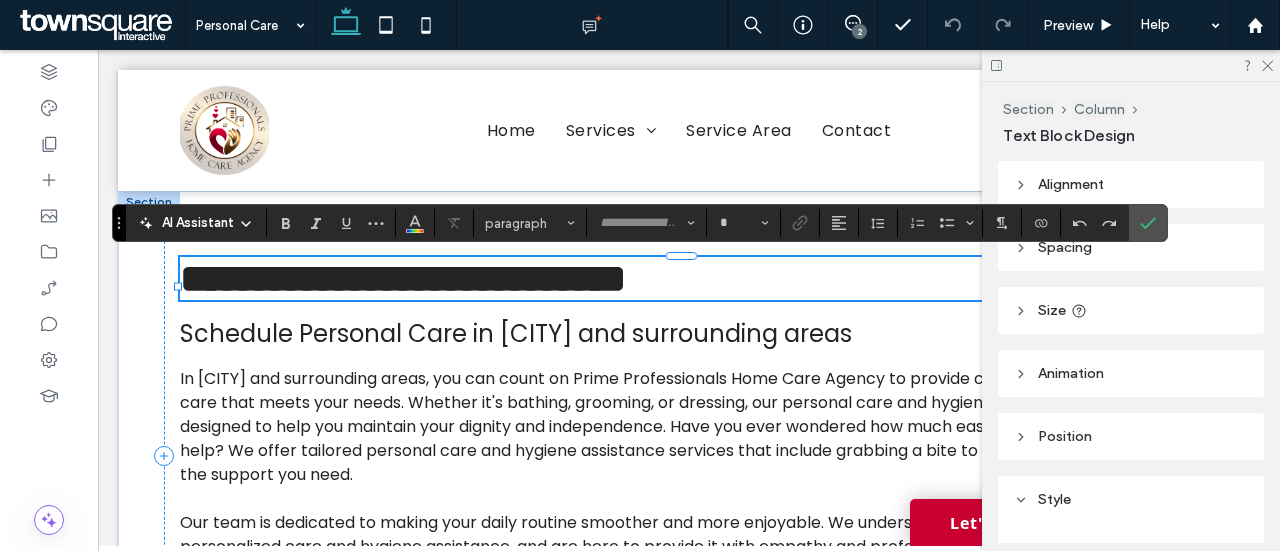 type on "******" 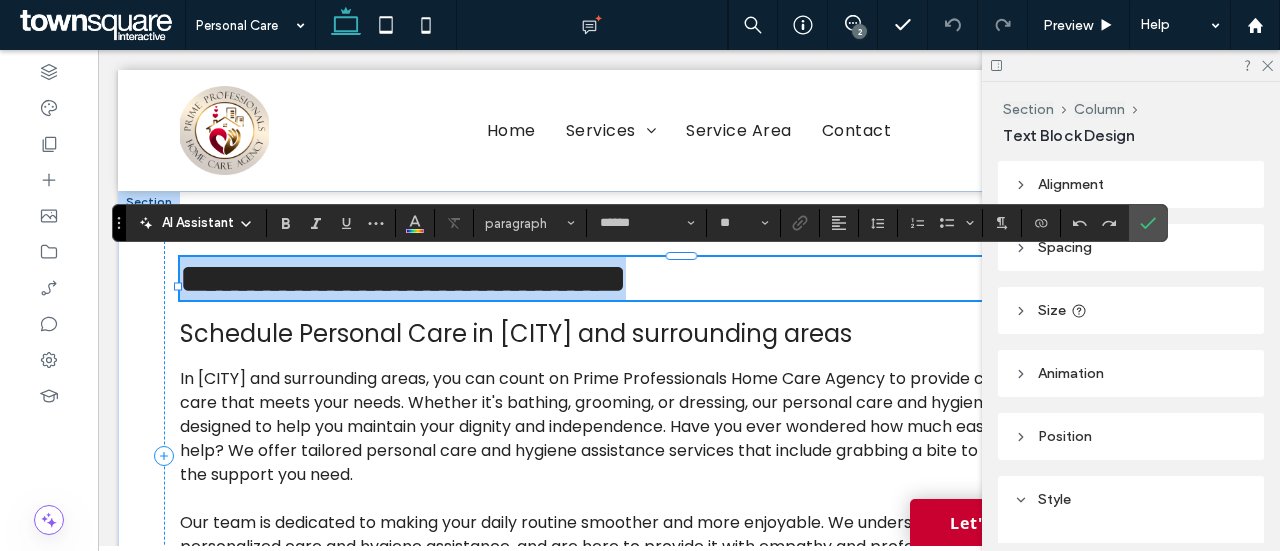 click on "**********" at bounding box center [403, 278] 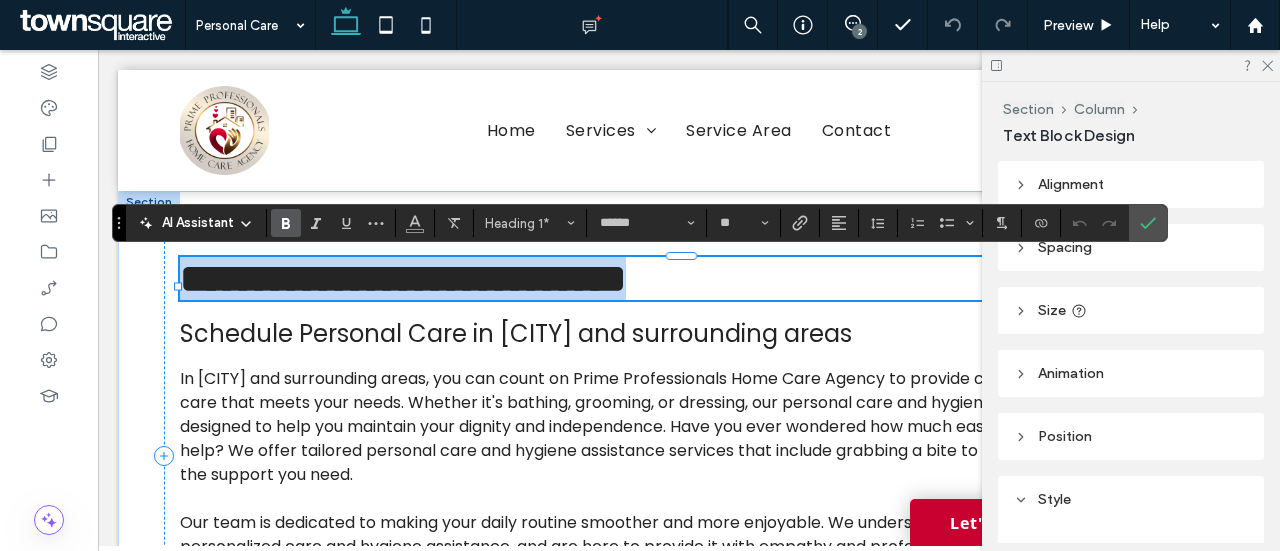 paste 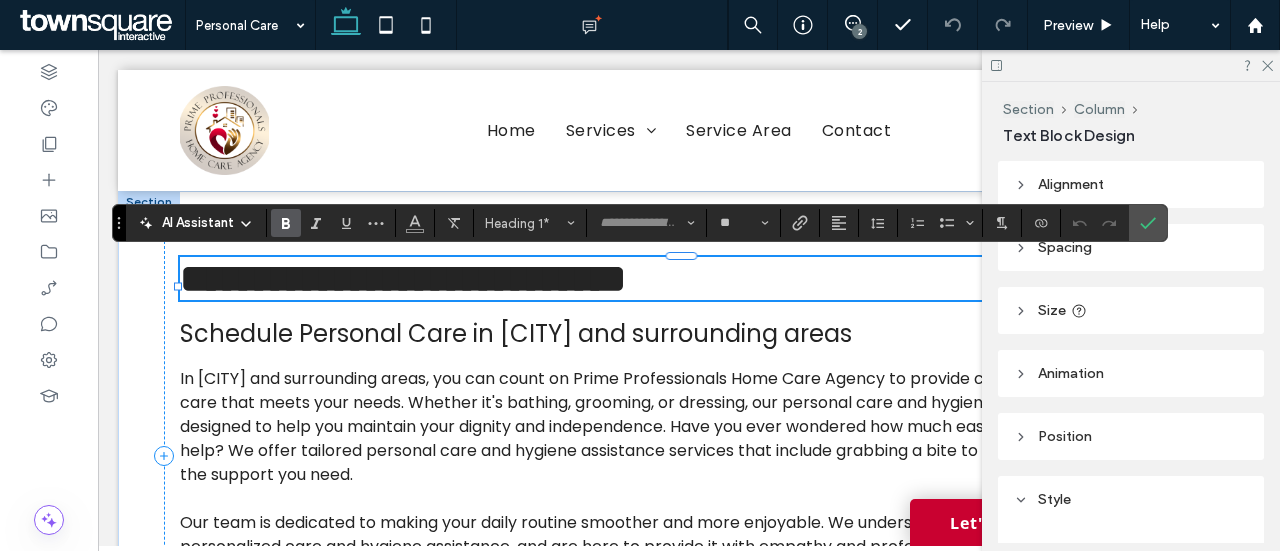 scroll, scrollTop: 15, scrollLeft: 0, axis: vertical 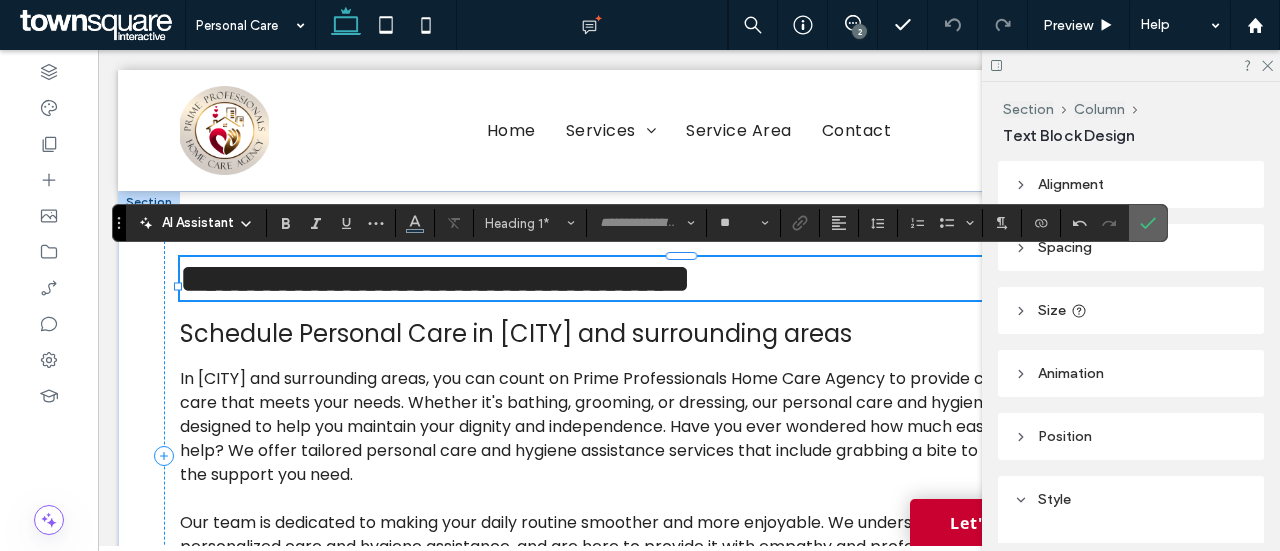 click at bounding box center (1148, 223) 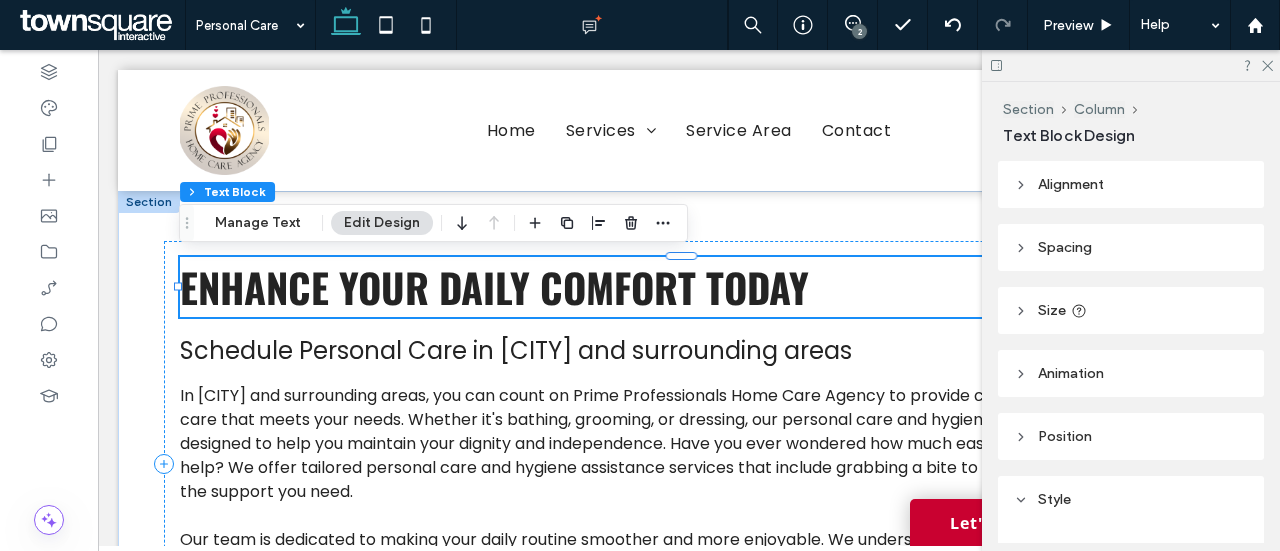 click at bounding box center (1131, 65) 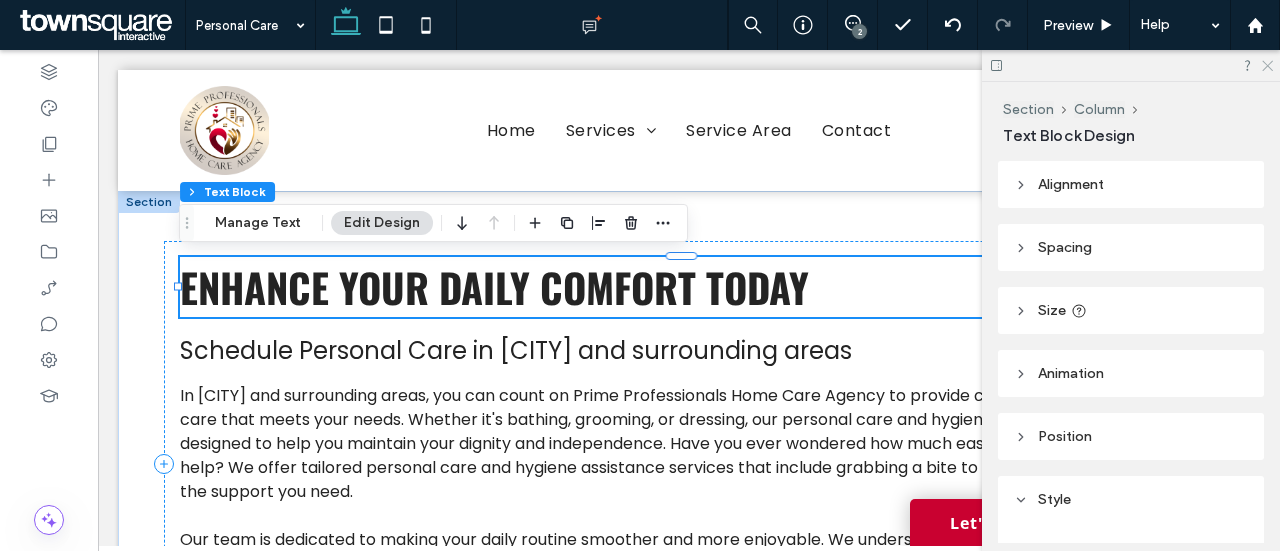 click 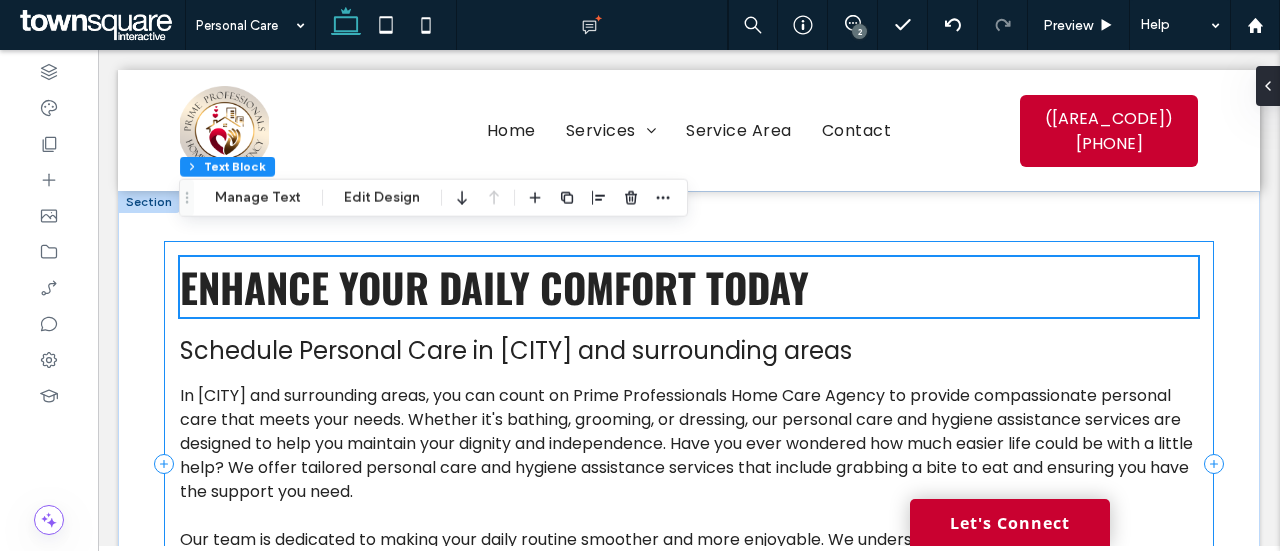 scroll, scrollTop: 200, scrollLeft: 0, axis: vertical 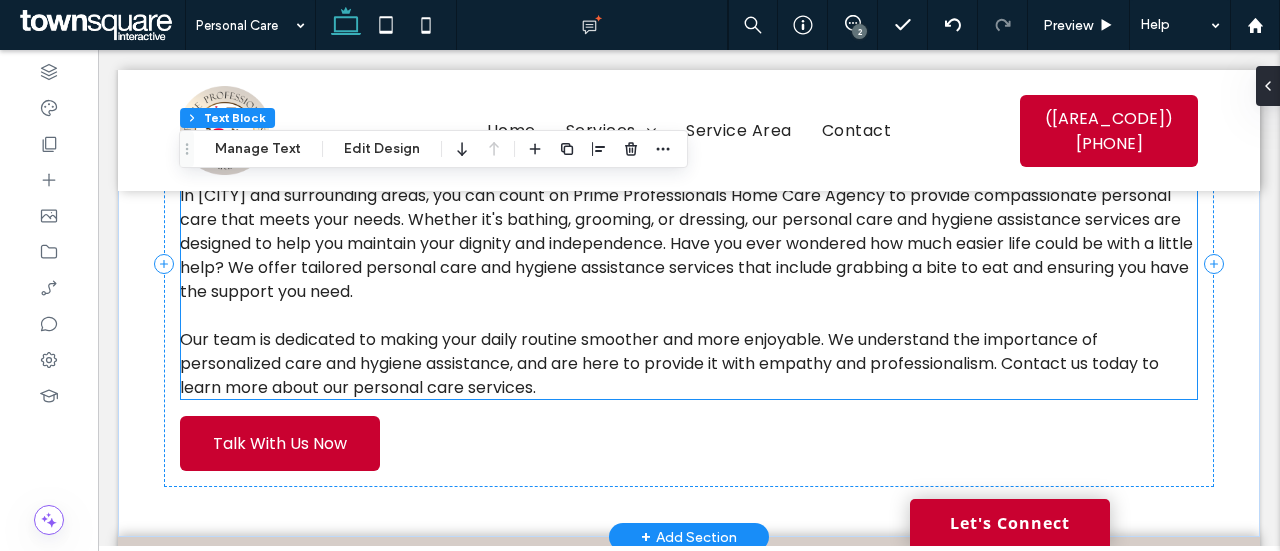 click on "In [CITY] and surrounding areas, you can count on Prime Professionals Home Care Agency to provide compassionate personal care that meets your needs. Whether it's bathing, grooming, or dressing, our personal care and hygiene assistance services are designed to help you maintain your dignity and independence. Have you ever wondered how much easier life could be with a little help? We offer tailored personal care and hygiene assistance services that include grabbing a bite to eat and ensuring you have the support you need." at bounding box center [686, 243] 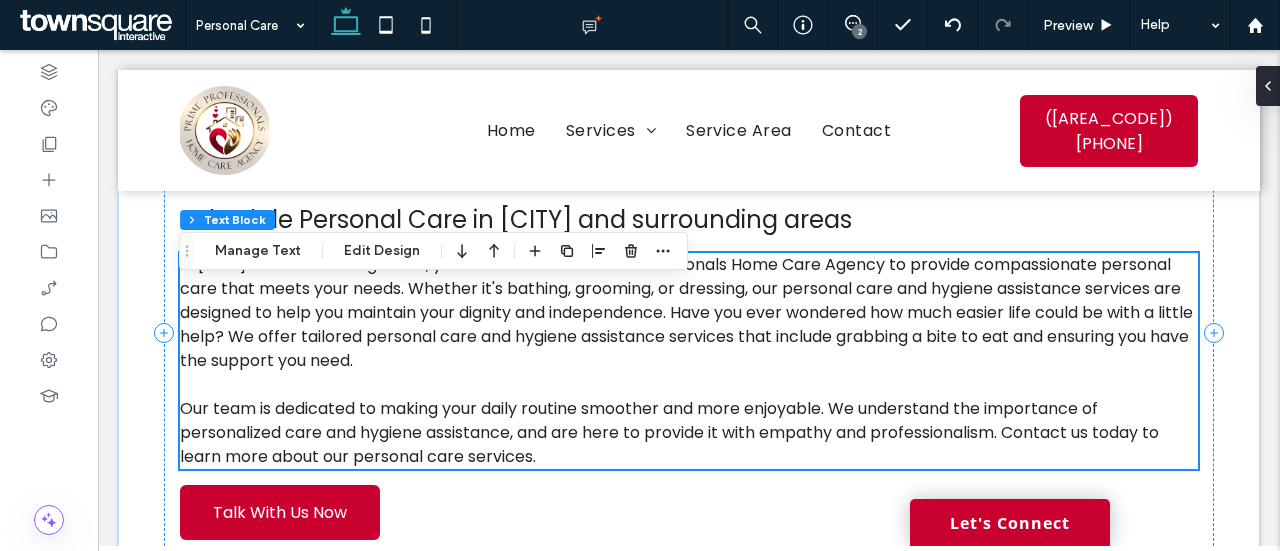 scroll, scrollTop: 100, scrollLeft: 0, axis: vertical 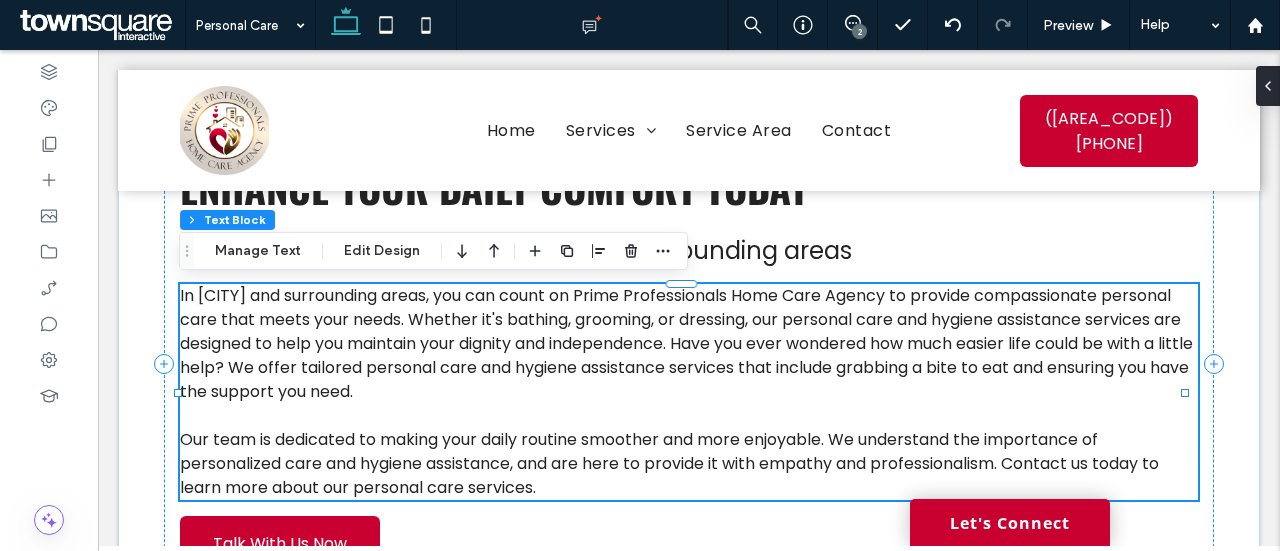 click on "In [CITY] and surrounding areas, you can count on Prime Professionals Home Care Agency to provide compassionate personal care that meets your needs. Whether it's bathing, grooming, or dressing, our personal care and hygiene assistance services are designed to help you maintain your dignity and independence. Have you ever wondered how much easier life could be with a little help? We offer tailored personal care and hygiene assistance services that include grabbing a bite to eat and ensuring you have the support you need." at bounding box center (686, 343) 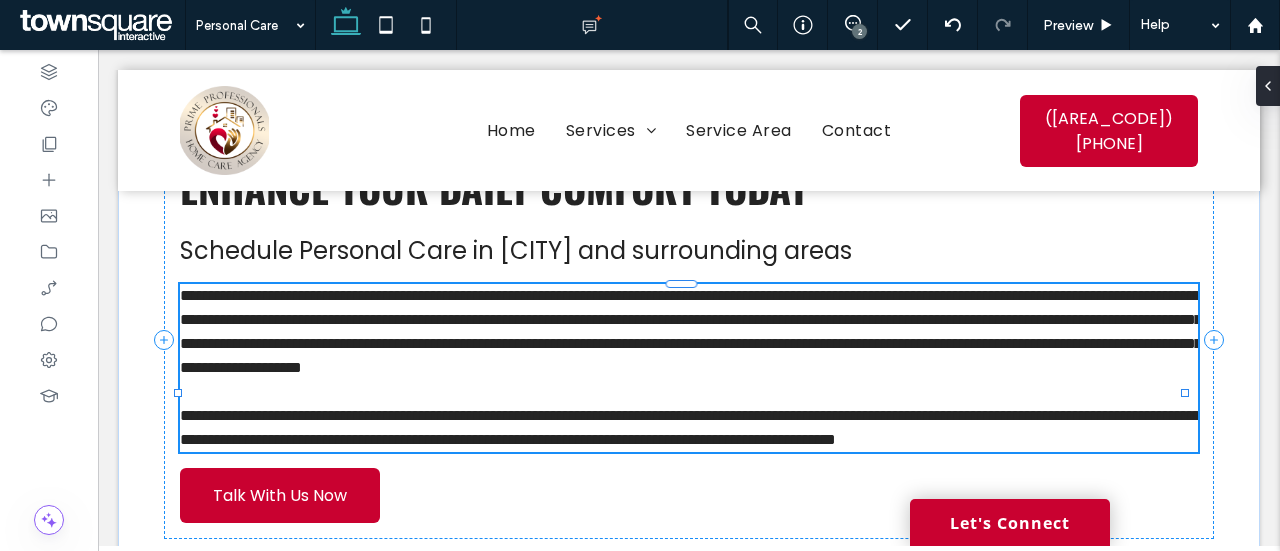 click on "**********" at bounding box center (691, 331) 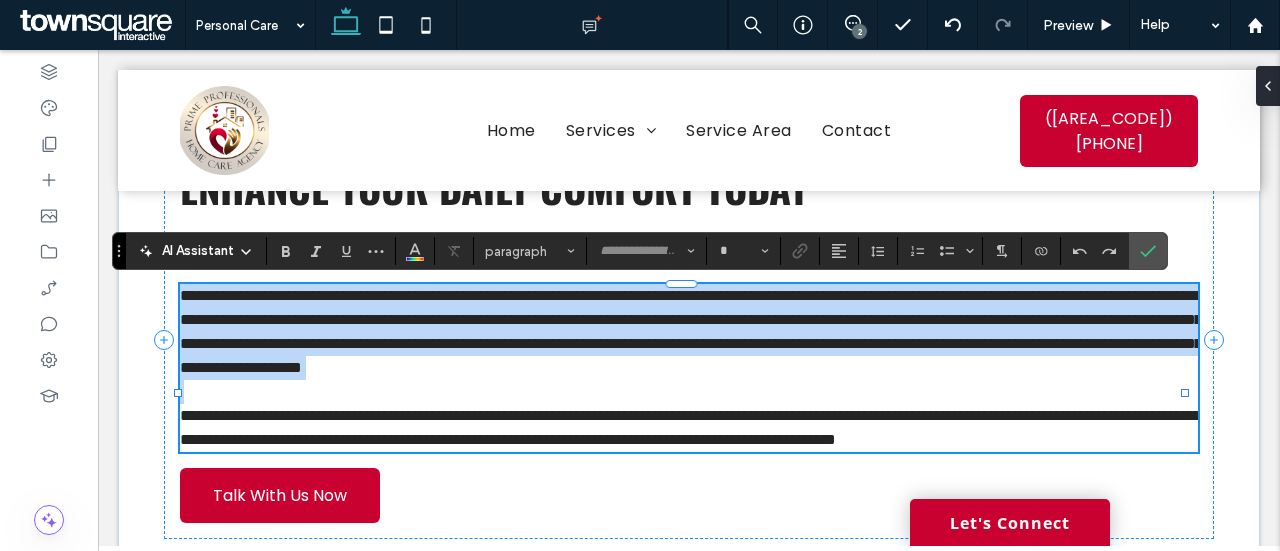 type on "*******" 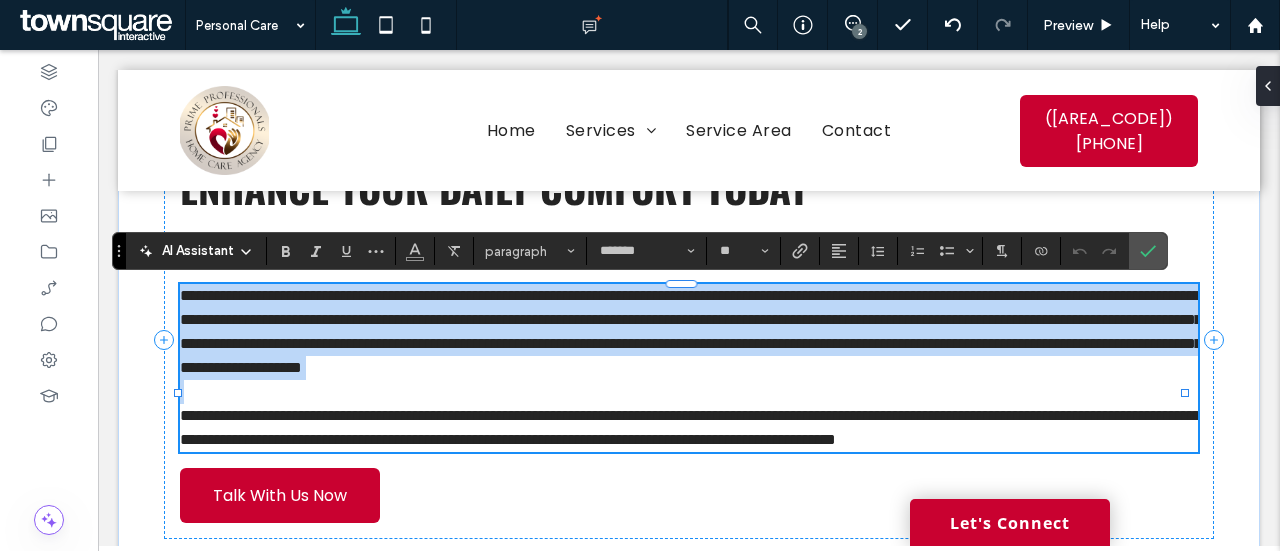 paste 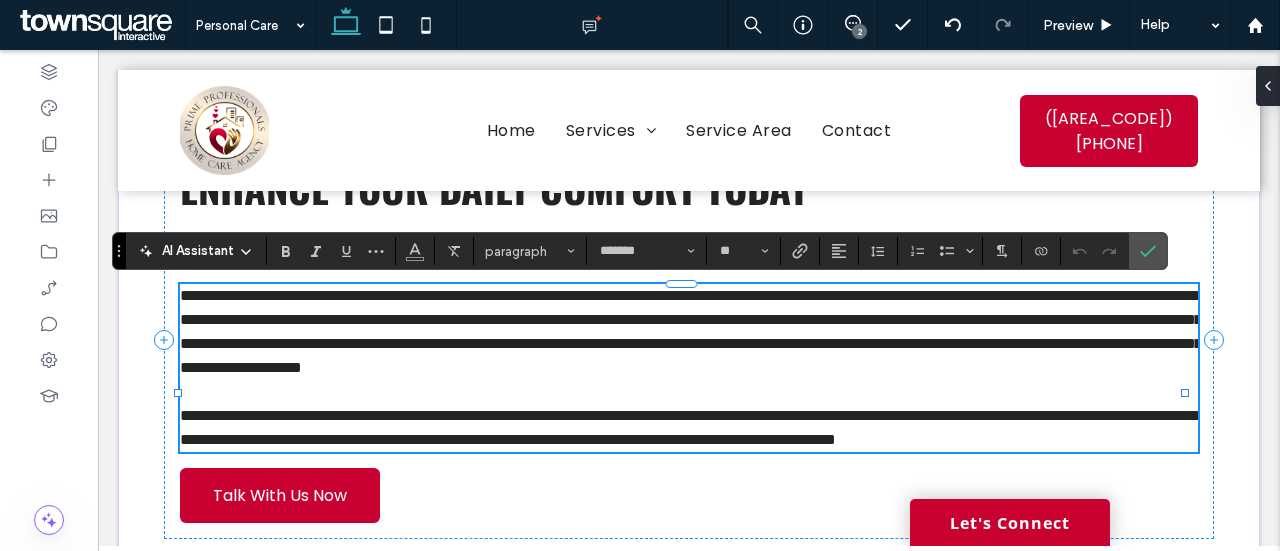 type 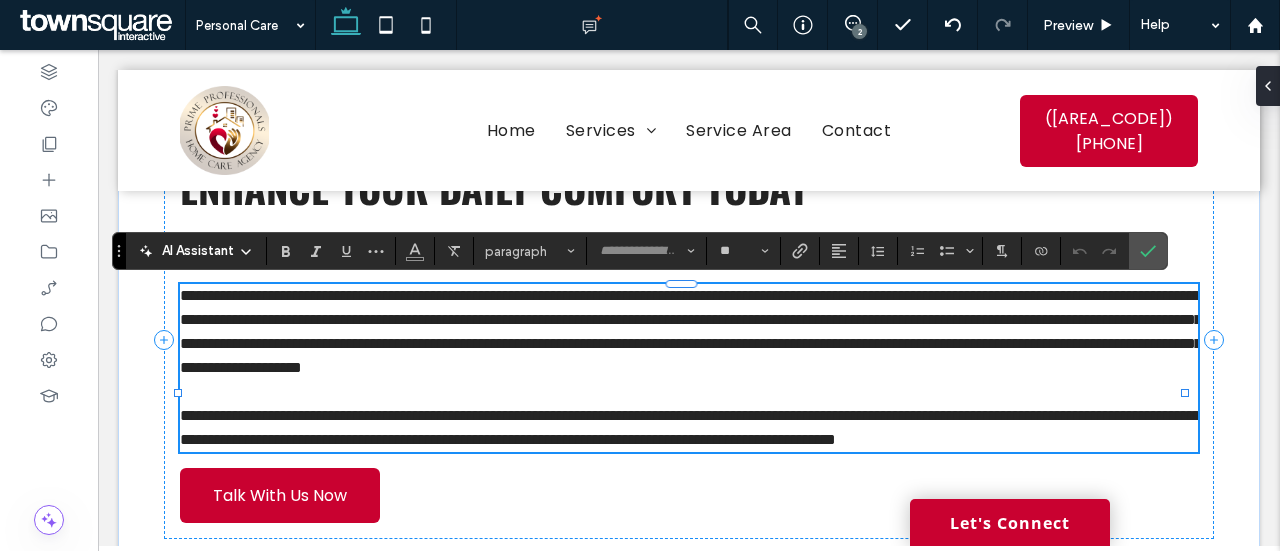 scroll, scrollTop: 37, scrollLeft: 0, axis: vertical 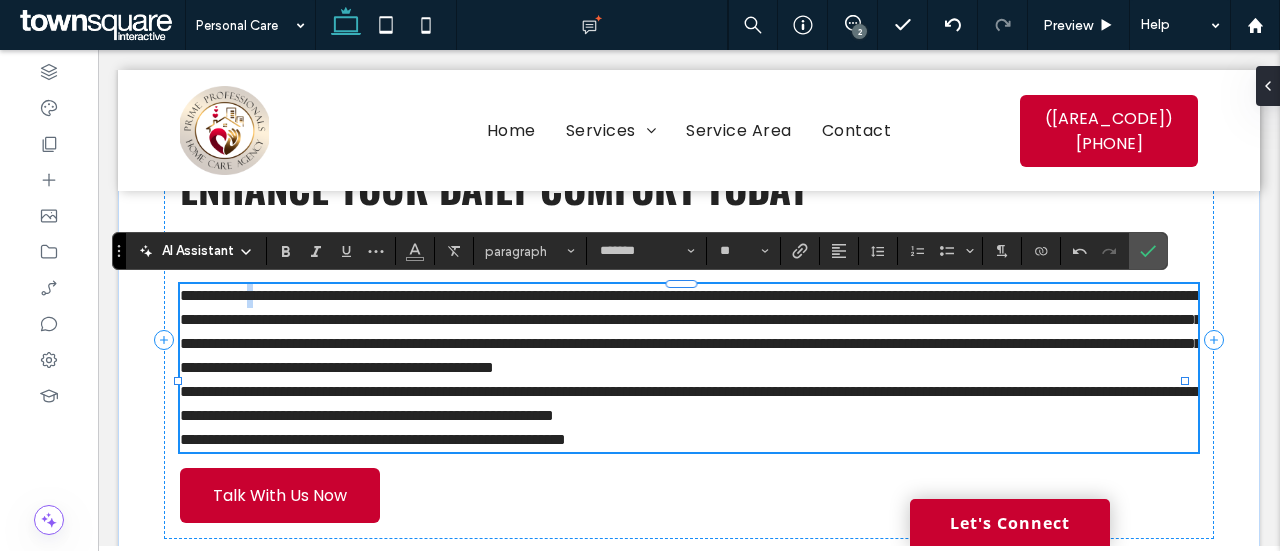 click on "**********" at bounding box center [691, 331] 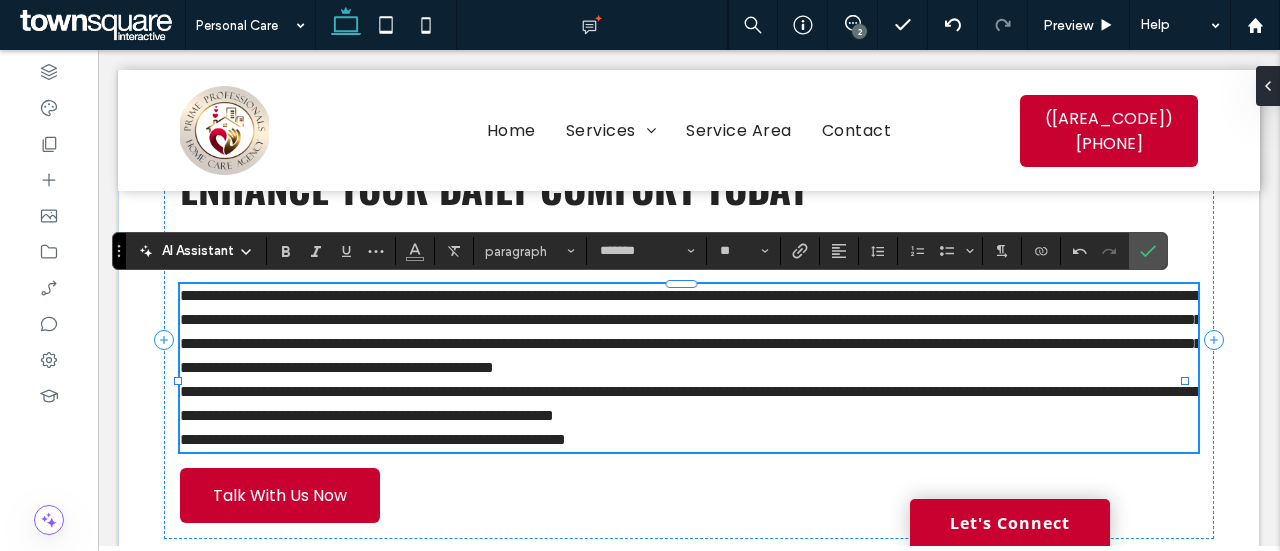 click on "**********" at bounding box center (691, 331) 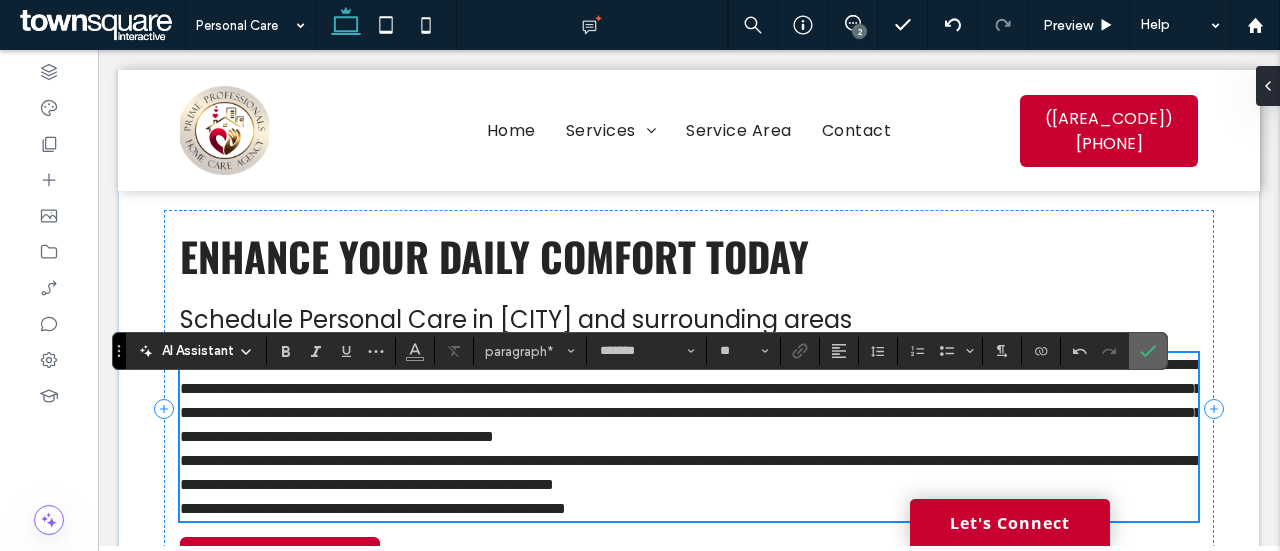 scroll, scrollTop: 0, scrollLeft: 0, axis: both 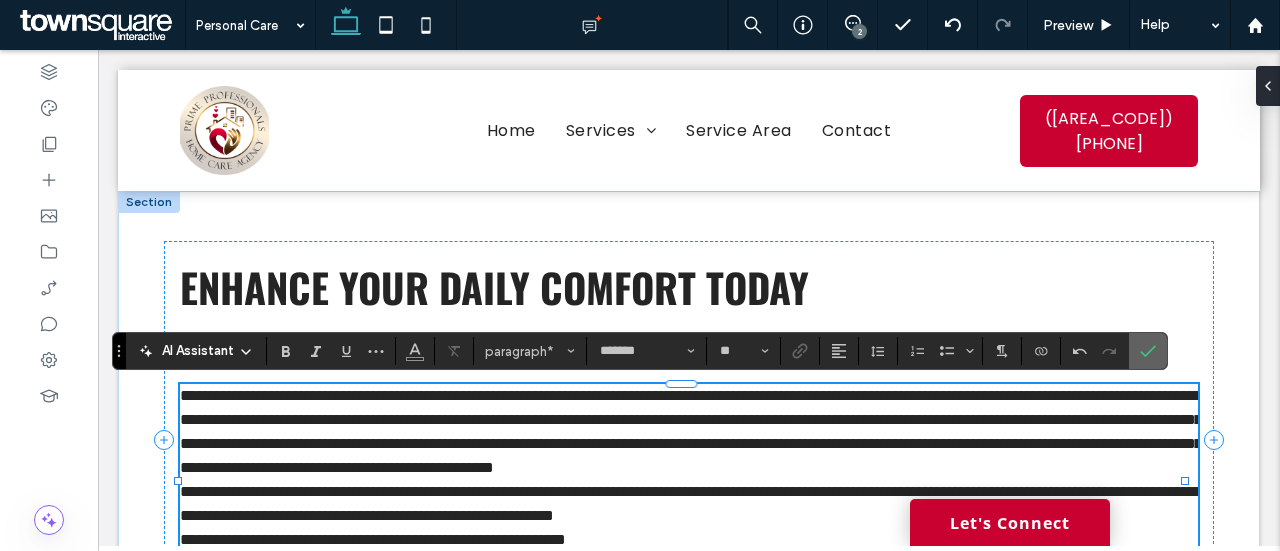 click 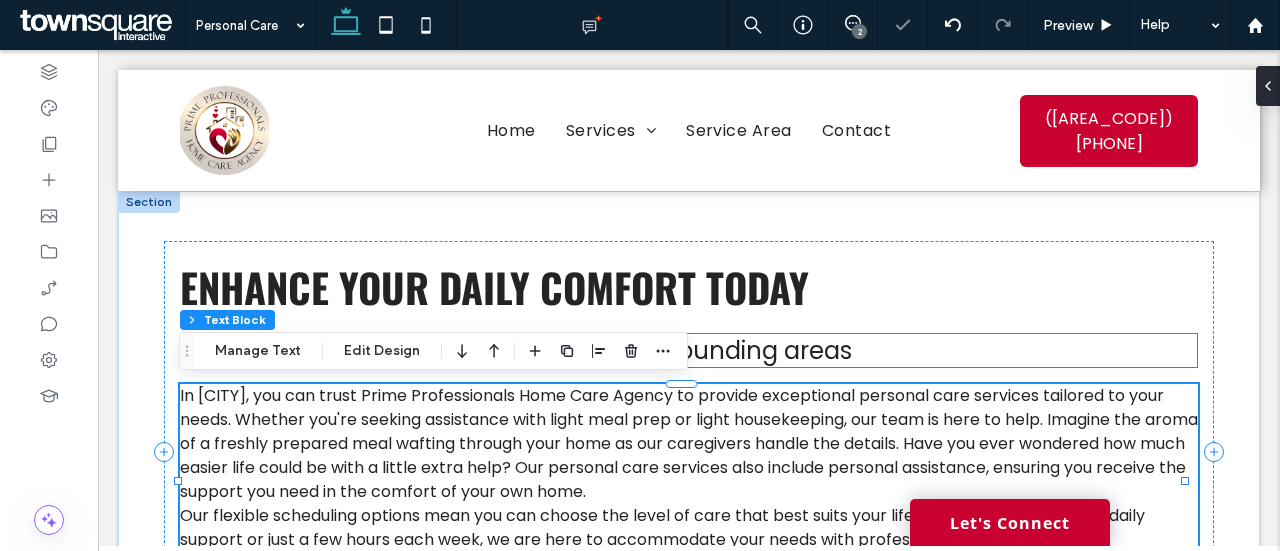 click on "Schedule Personal Care in [CITY] and surrounding areas" at bounding box center [516, 350] 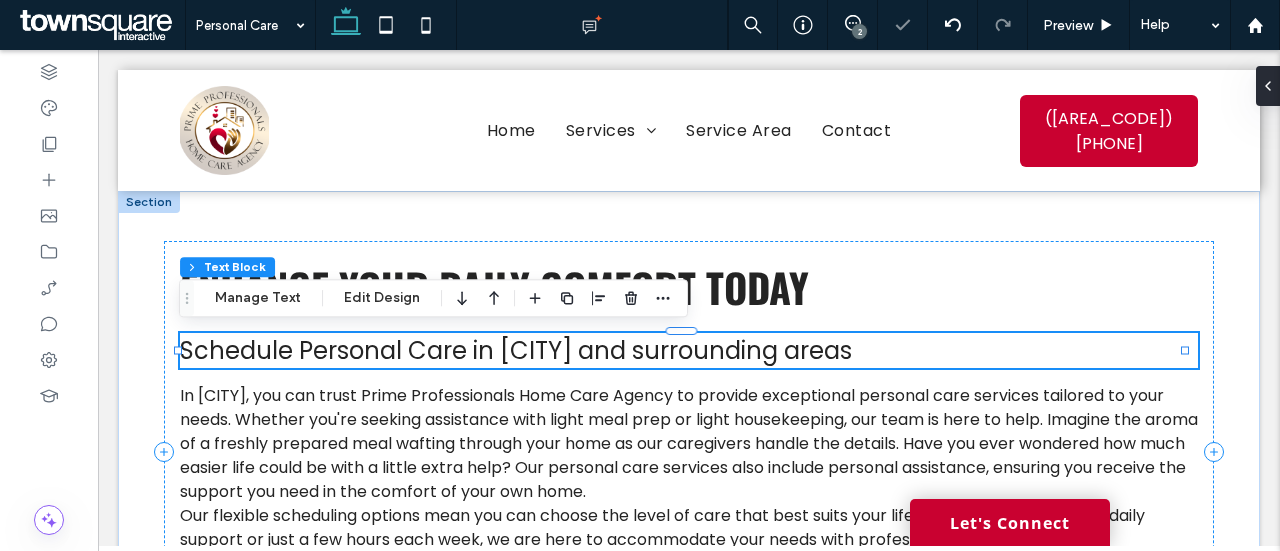 click on "Schedule Personal Care in [CITY] and surrounding areas" at bounding box center [516, 350] 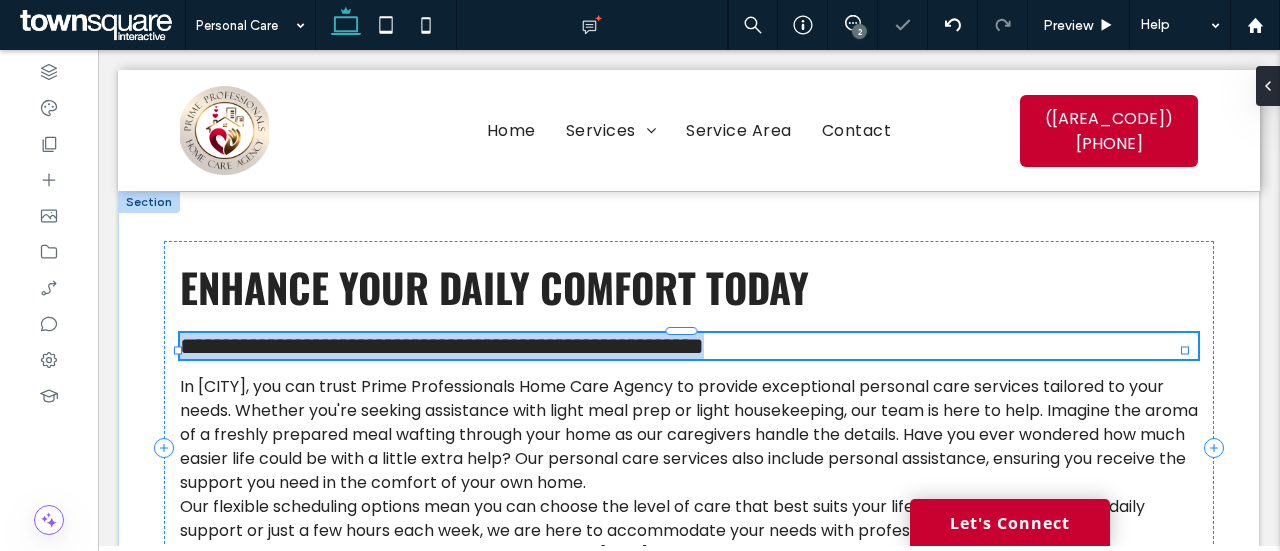 type on "*******" 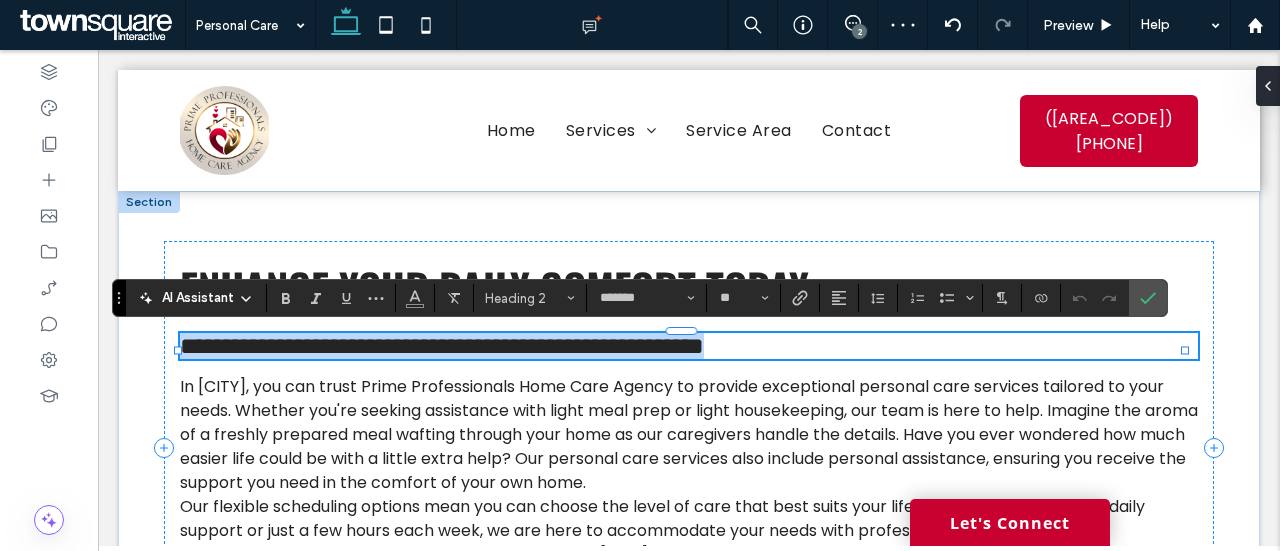 click on "**********" at bounding box center (442, 346) 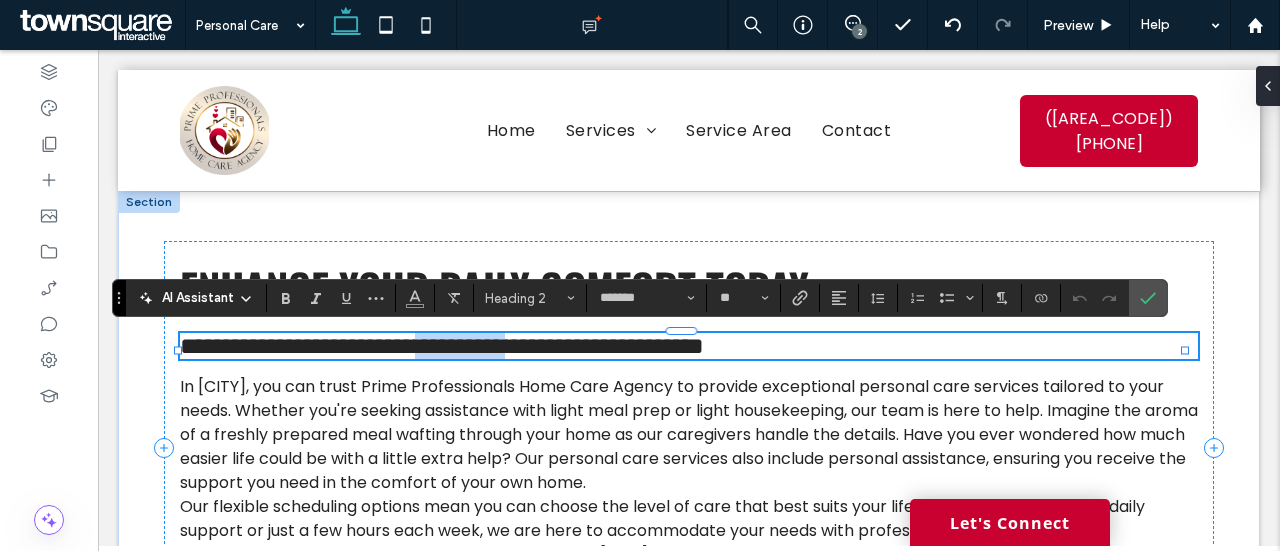 drag, startPoint x: 502, startPoint y: 349, endPoint x: 631, endPoint y: 354, distance: 129.09686 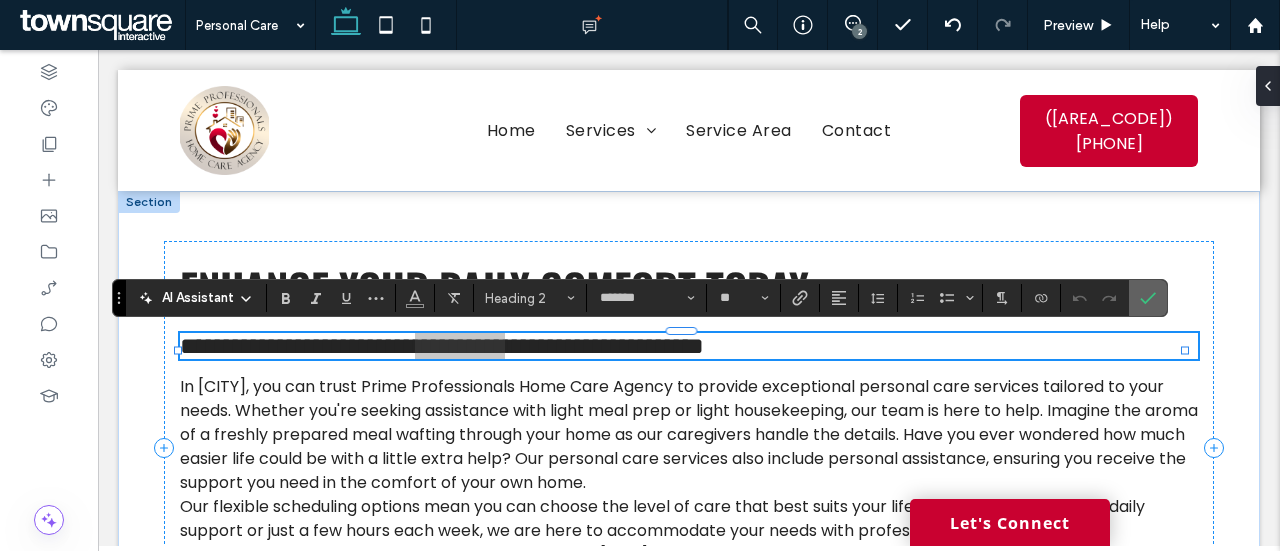 click 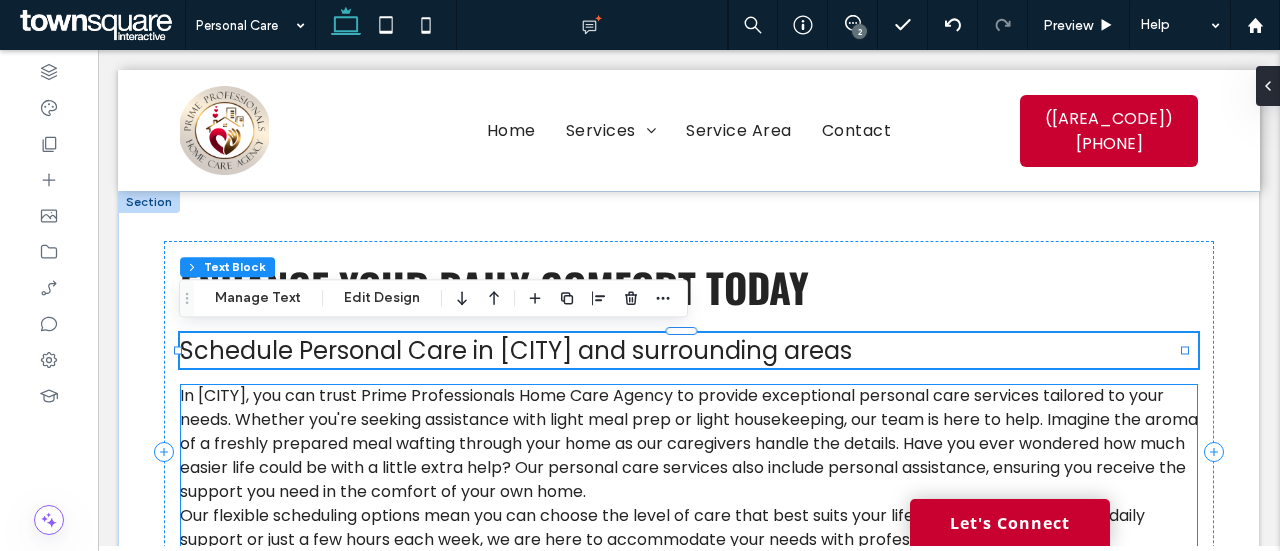 click on "In [CITY], you can trust Prime Professionals Home Care Agency to provide exceptional personal care services tailored to your needs. Whether you're seeking assistance with light meal prep or light housekeeping, our team is here to help. Imagine the aroma of a freshly prepared meal wafting through your home as our caregivers handle the details. Have you ever wondered how much easier life could be with a little extra help? Our personal care services also include personal assistance, ensuring you receive the support you need in the comfort of your own home." at bounding box center [689, 444] 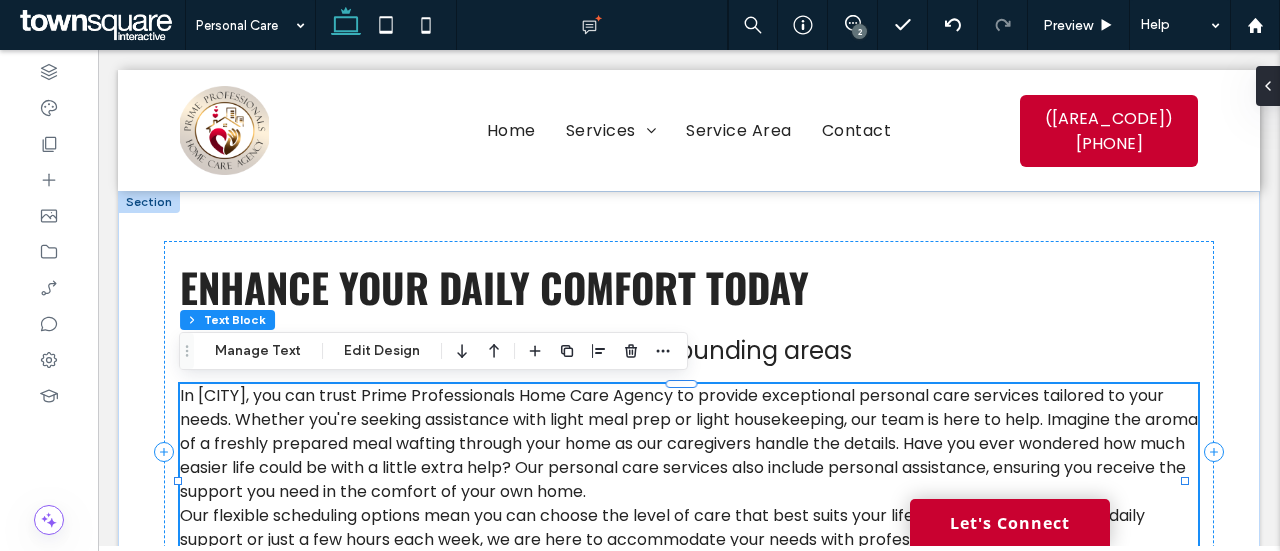 click on "In [CITY], you can trust Prime Professionals Home Care Agency to provide exceptional personal care services tailored to your needs. Whether you're seeking assistance with light meal prep or light housekeeping, our team is here to help. Imagine the aroma of a freshly prepared meal wafting through your home as our caregivers handle the details. Have you ever wondered how much easier life could be with a little extra help? Our personal care services also include personal assistance, ensuring you receive the support you need in the comfort of your own home. Our flexible scheduling options mean you can choose the level of care that best suits your lifestyle. Whether you need daily support or just a few hours each week, we are here to accommodate your needs with professionalism and care. Contact us today to find out how we can assist you in [CITY]." at bounding box center [689, 480] 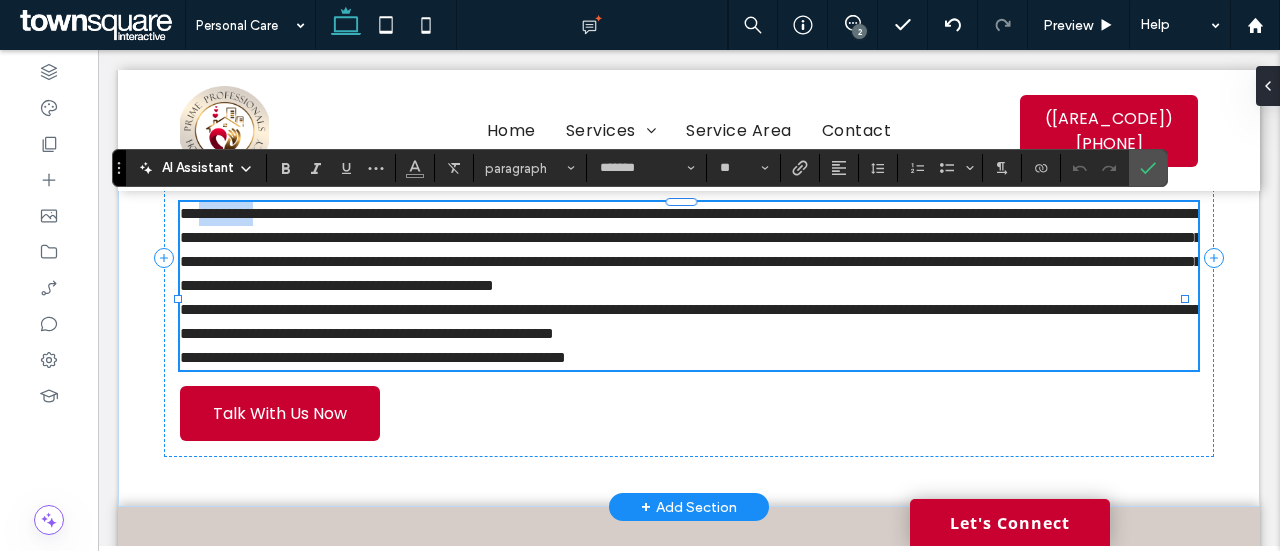 drag, startPoint x: 201, startPoint y: 215, endPoint x: 268, endPoint y: 214, distance: 67.00746 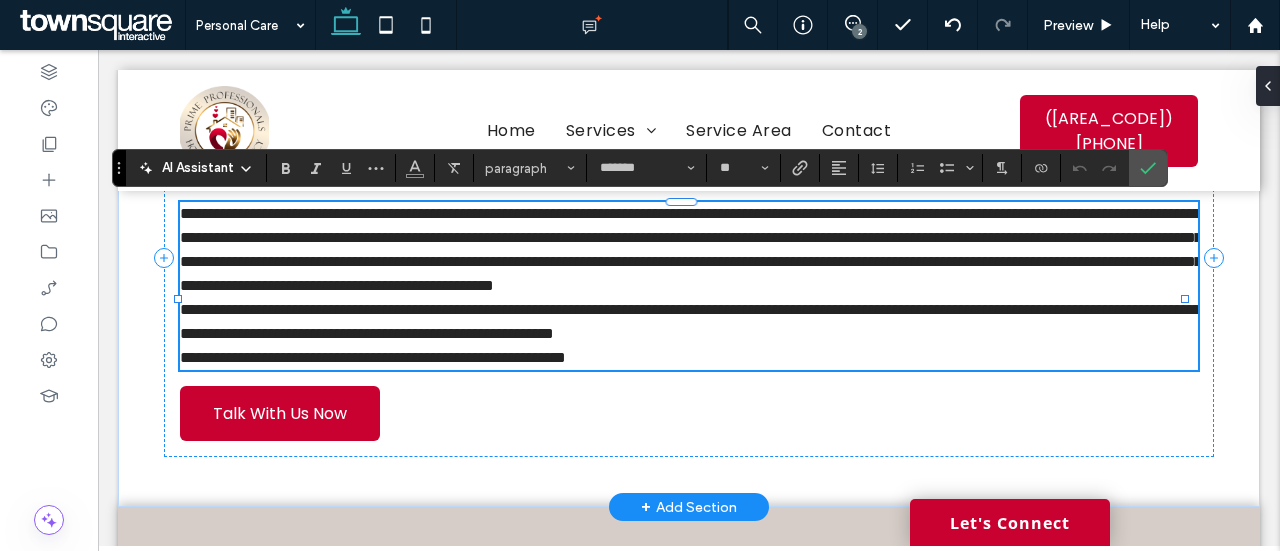 scroll, scrollTop: 0, scrollLeft: 0, axis: both 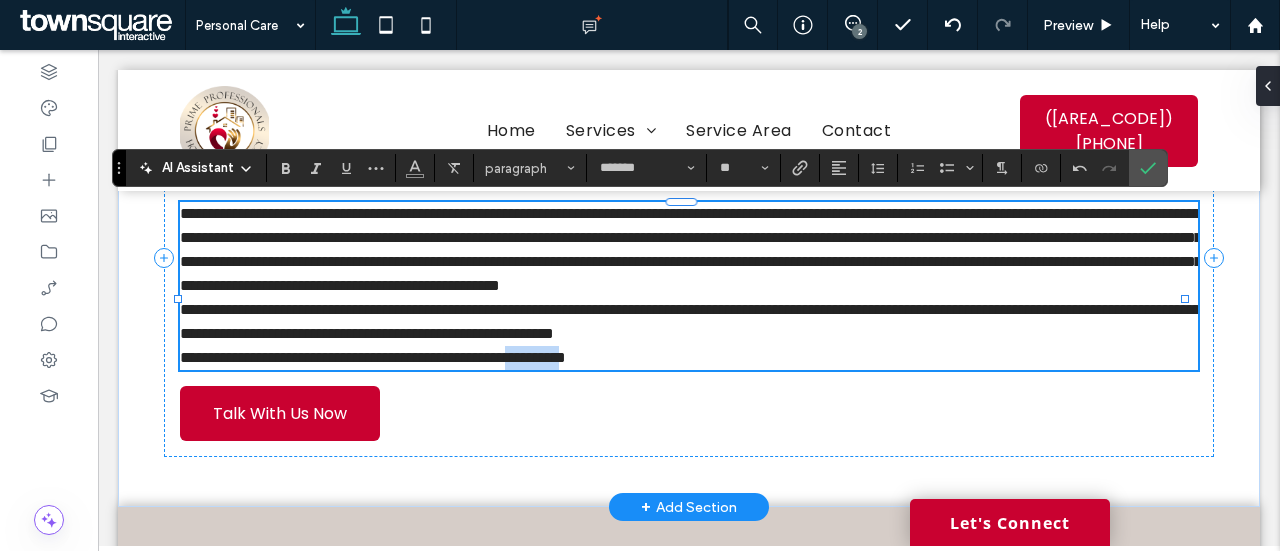 drag, startPoint x: 686, startPoint y: 384, endPoint x: 616, endPoint y: 381, distance: 70.064255 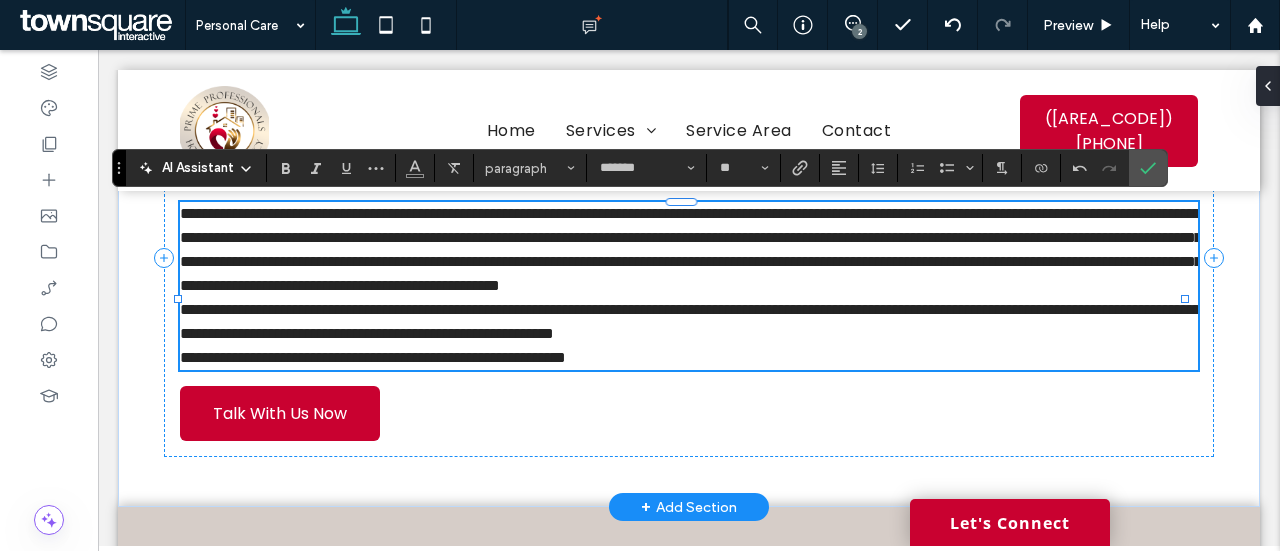 scroll, scrollTop: 0, scrollLeft: 0, axis: both 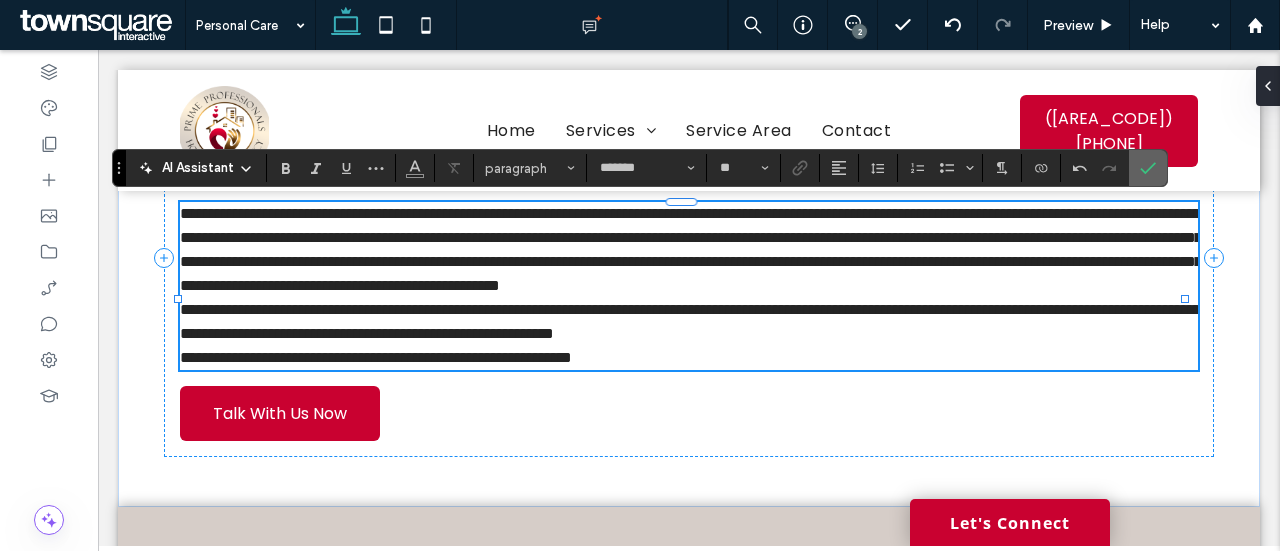 click 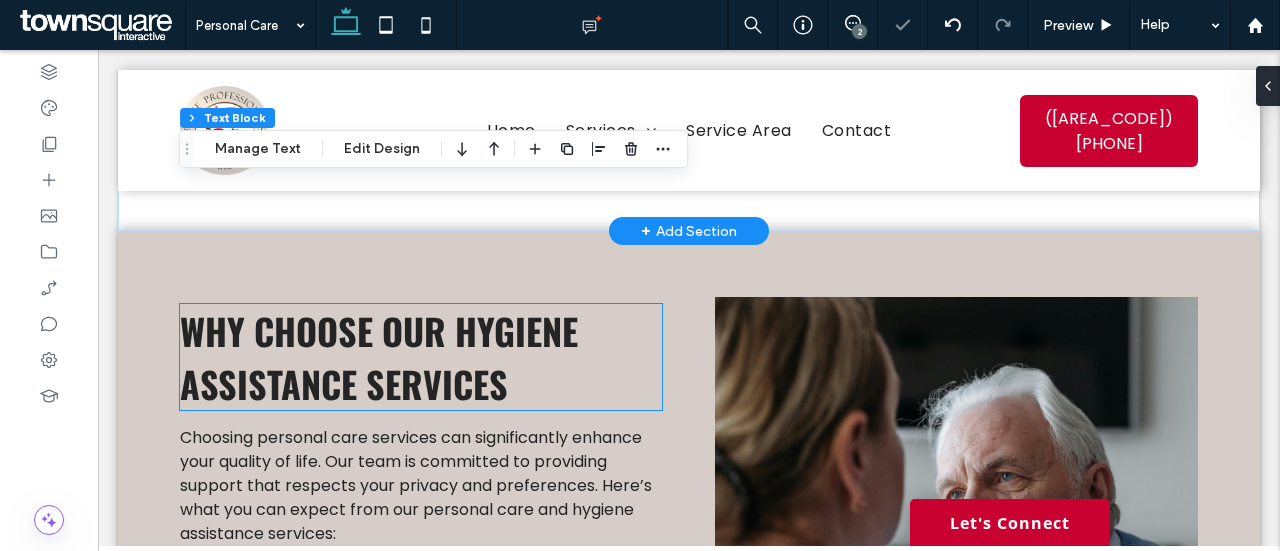 scroll, scrollTop: 582, scrollLeft: 0, axis: vertical 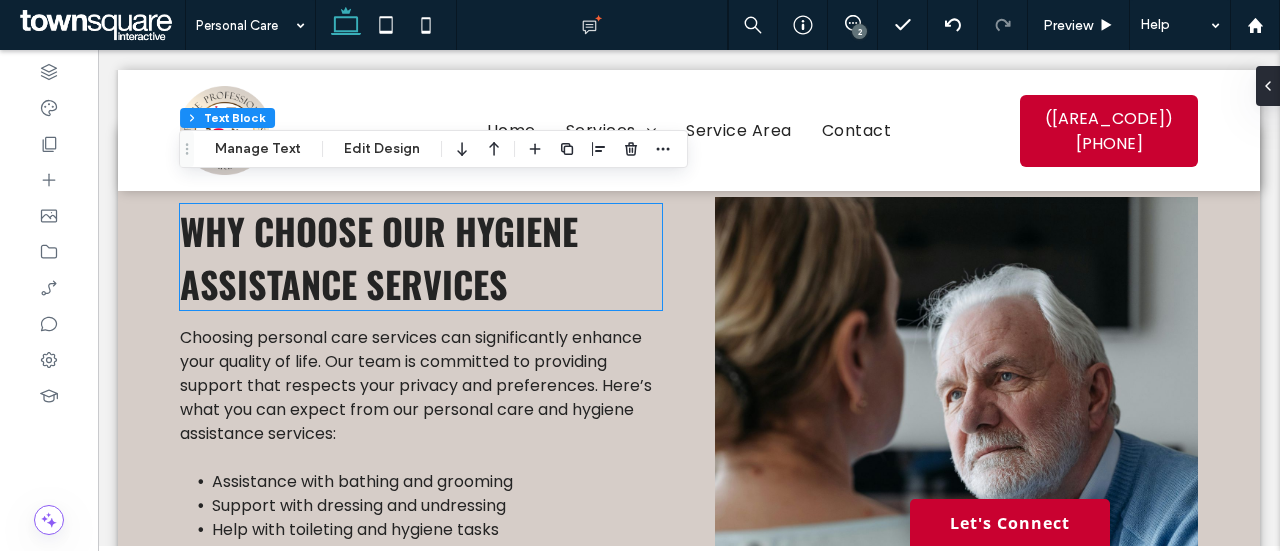 click on "Why choose our hygiene assistance services" at bounding box center (379, 257) 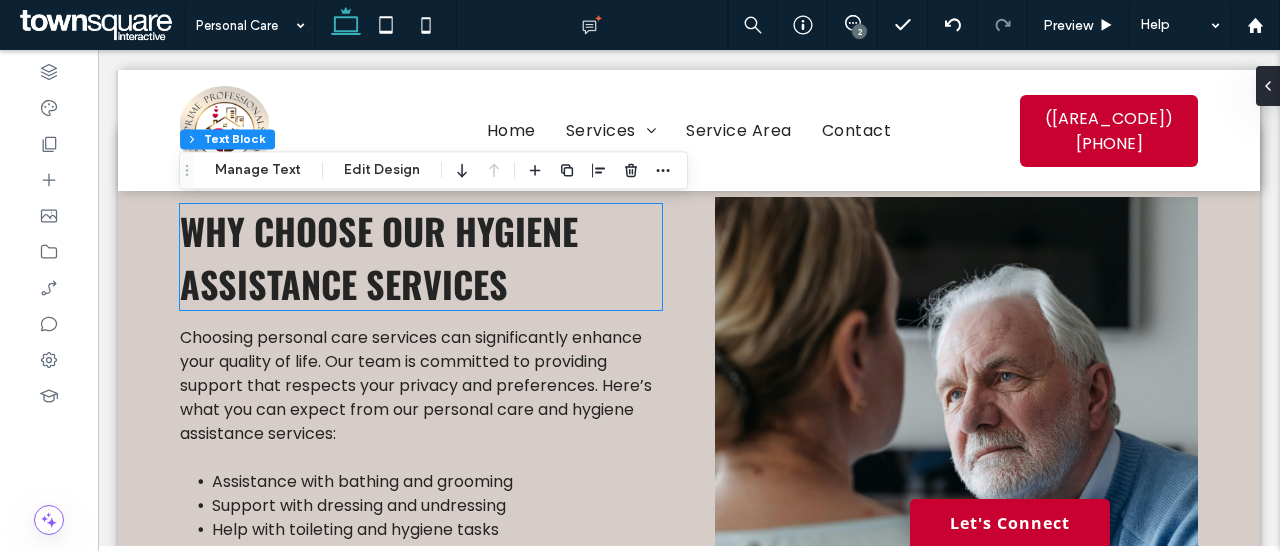 click on "Why choose our hygiene assistance services" at bounding box center [421, 257] 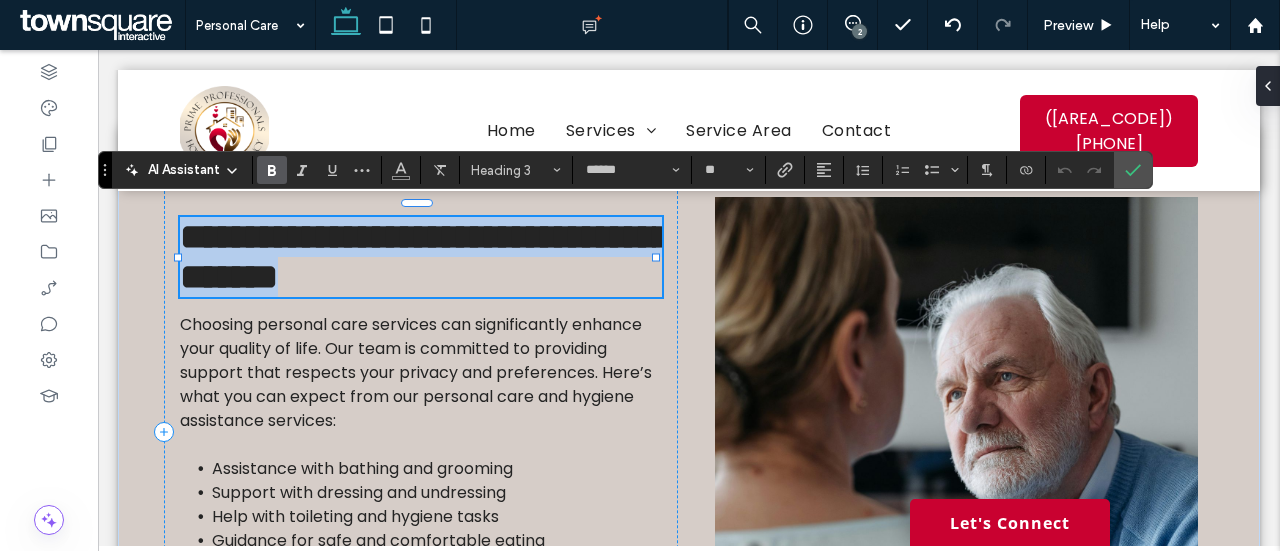 paste 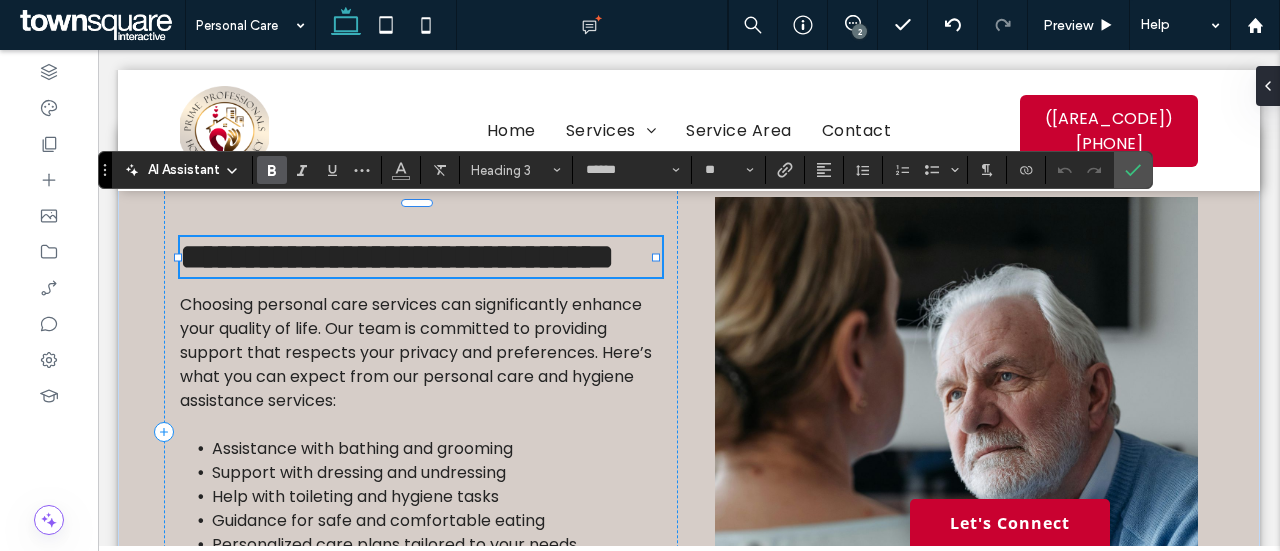type 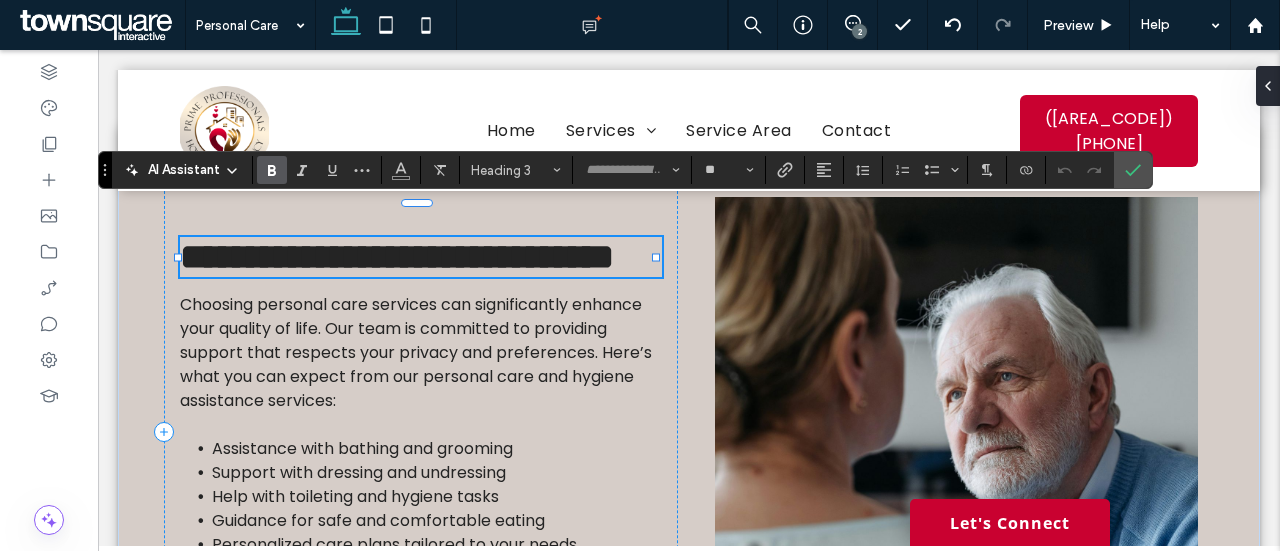 scroll, scrollTop: 16, scrollLeft: 0, axis: vertical 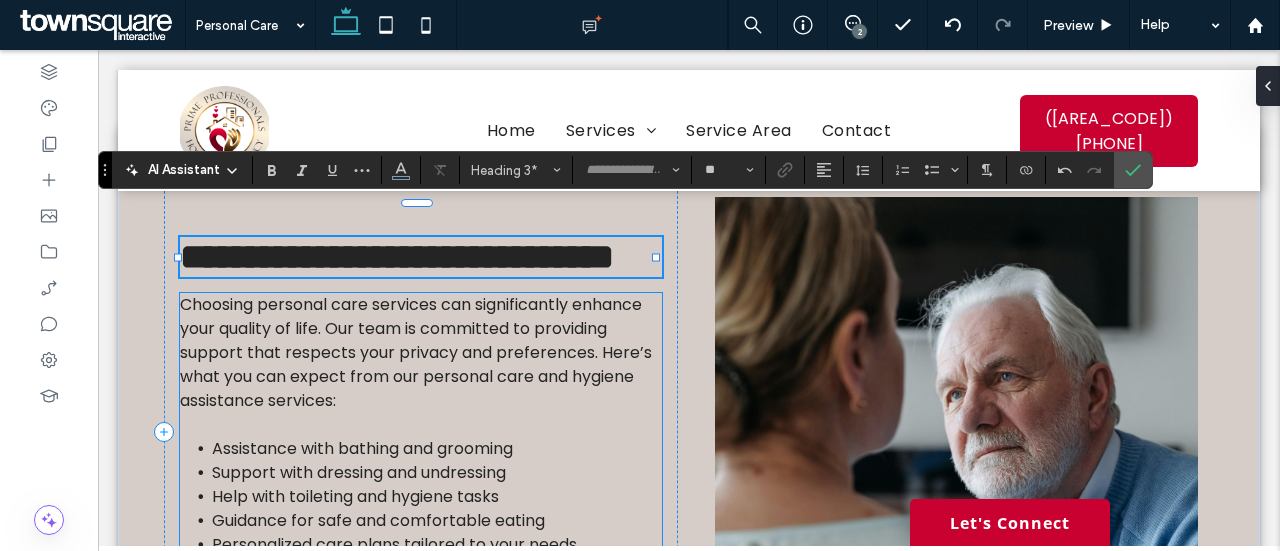 click on "Choosing personal care services can significantly enhance your quality of life. Our team is committed to providing support that respects your privacy and preferences. Here’s what you can expect from our personal care and hygiene assistance services:" at bounding box center [416, 352] 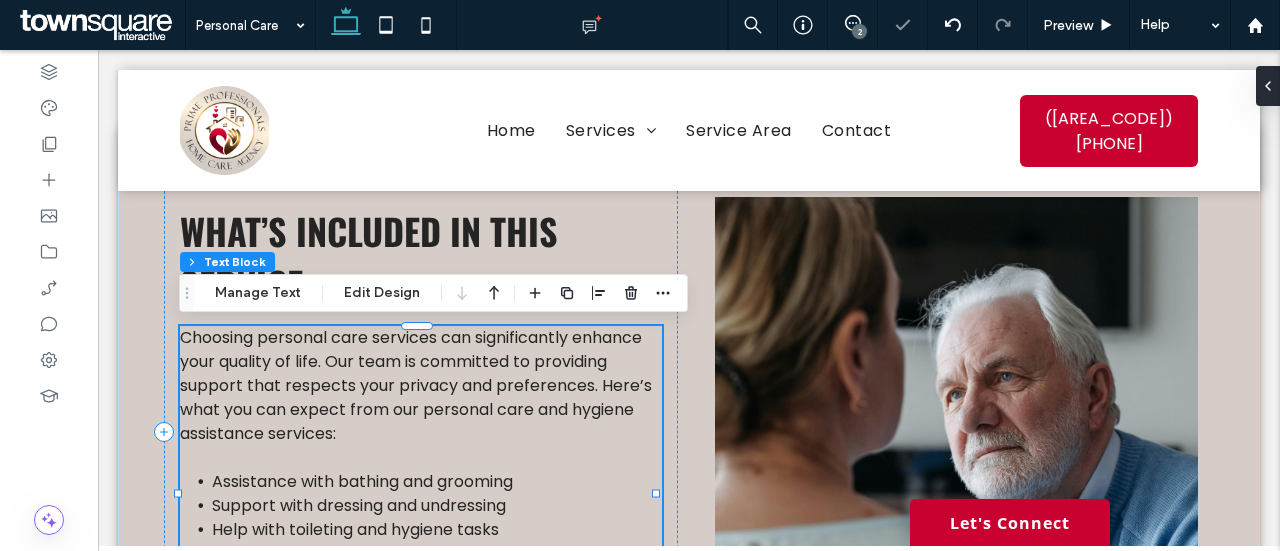 click on "Choosing personal care services can significantly enhance your quality of life. Our team is committed to providing support that respects your privacy and preferences. Here’s what you can expect from our personal care and hygiene assistance services:" at bounding box center [416, 385] 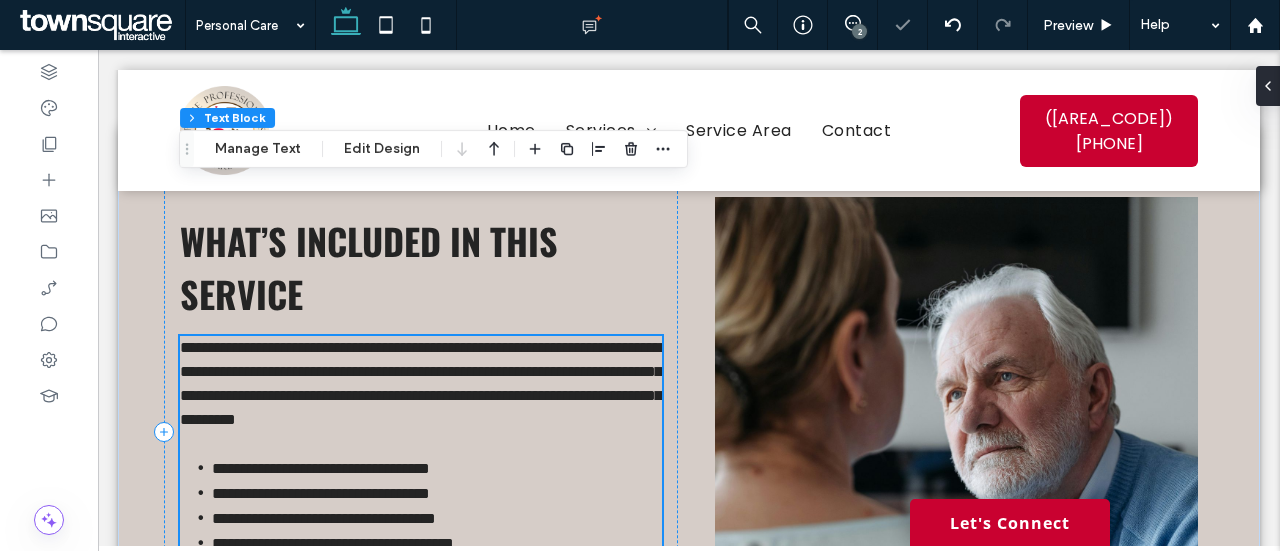 scroll, scrollTop: 778, scrollLeft: 0, axis: vertical 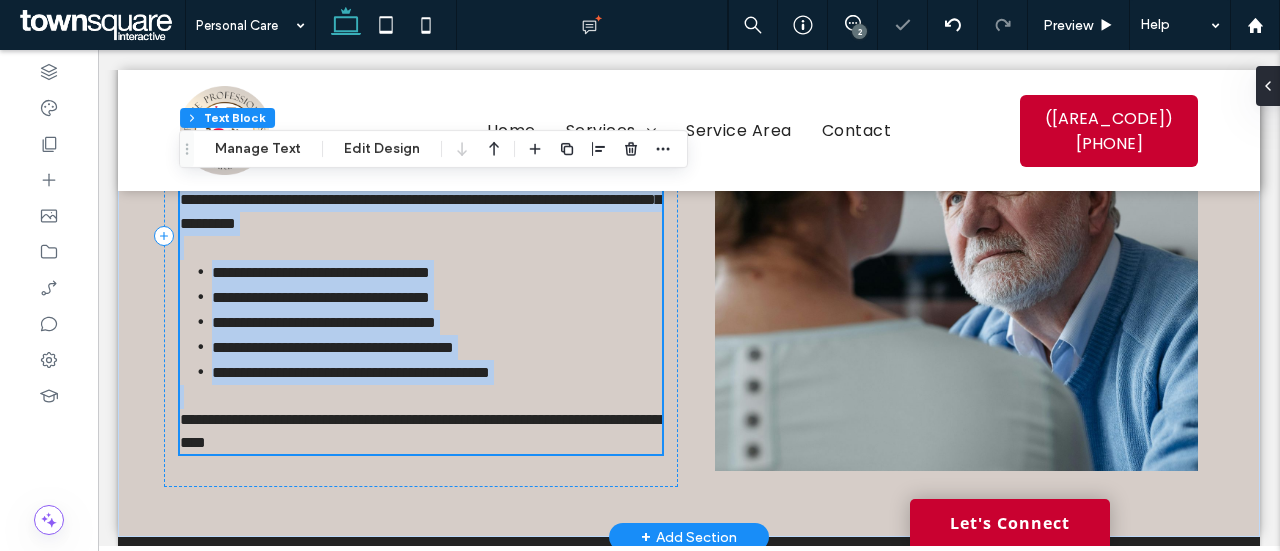 type on "*******" 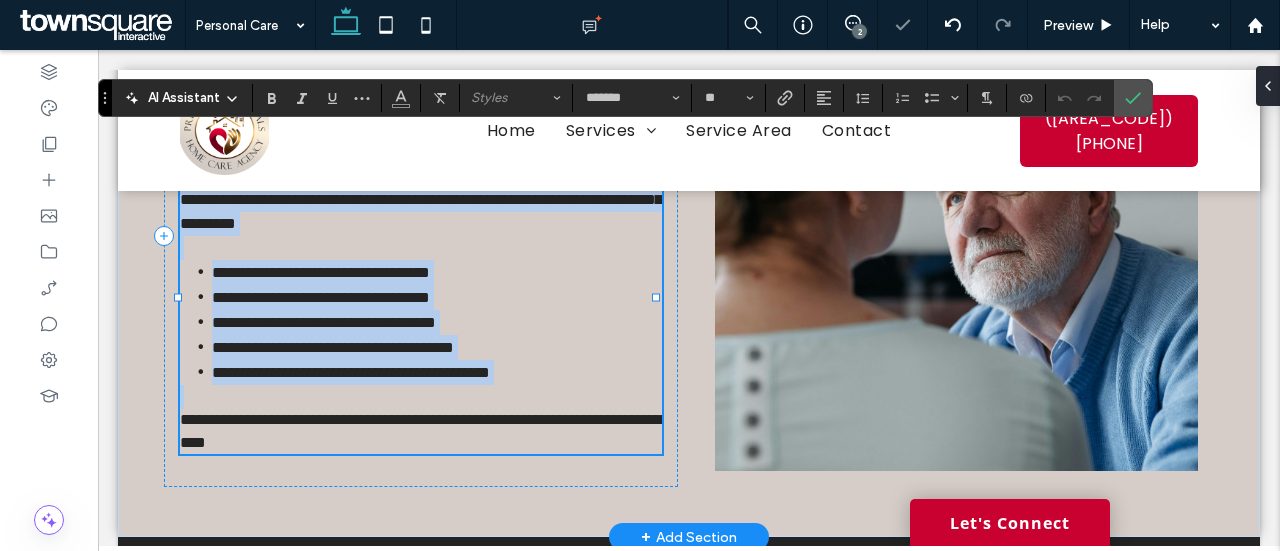 paste 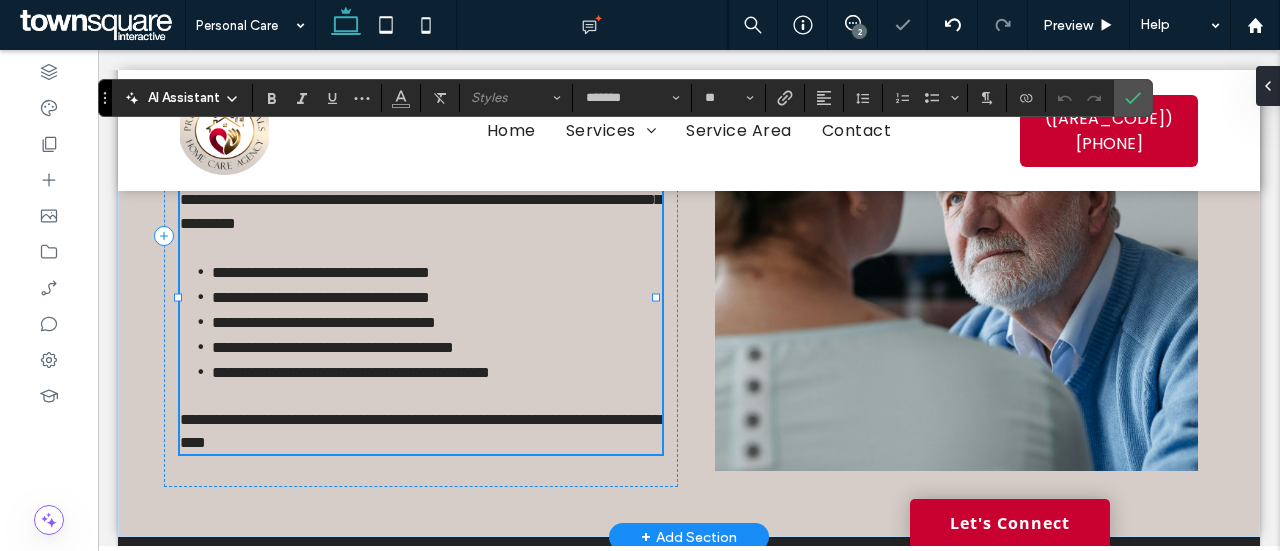 type 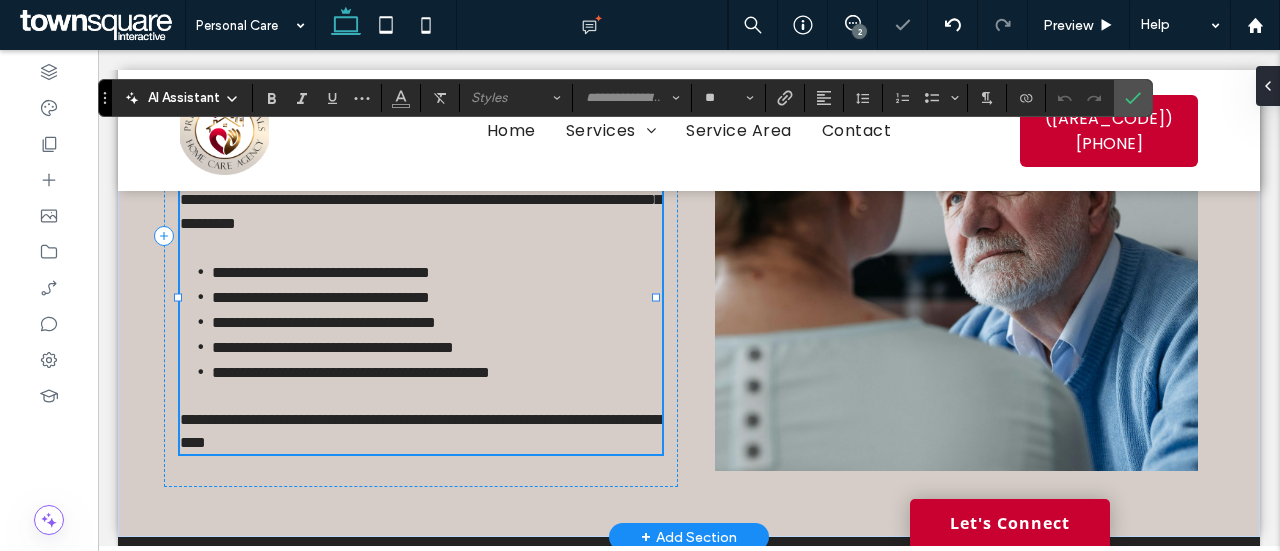 type on "*******" 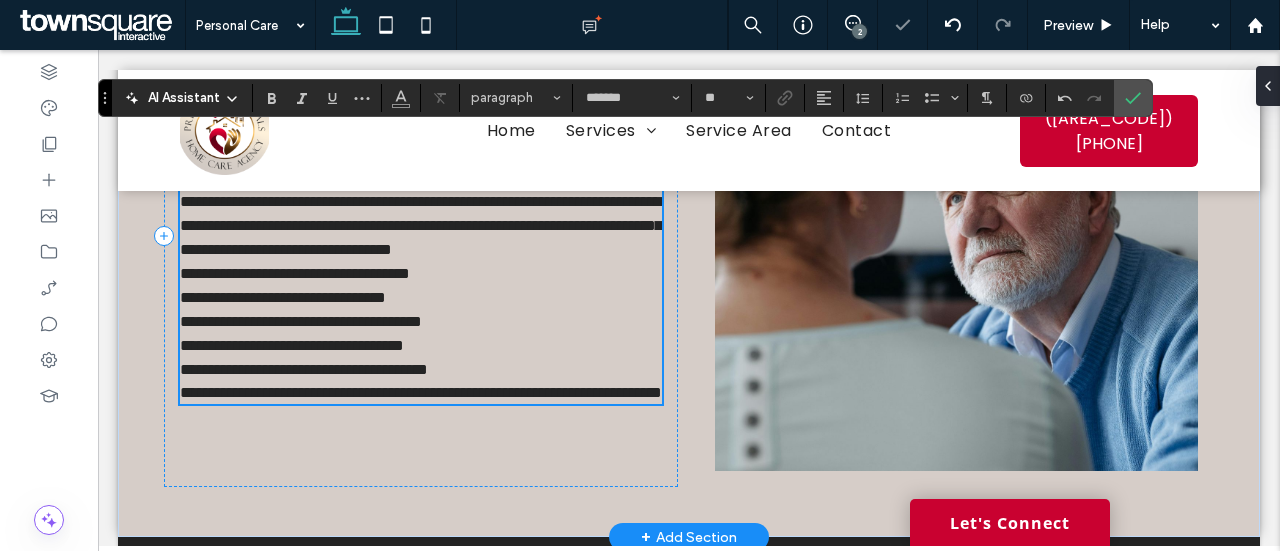 scroll, scrollTop: 148, scrollLeft: 0, axis: vertical 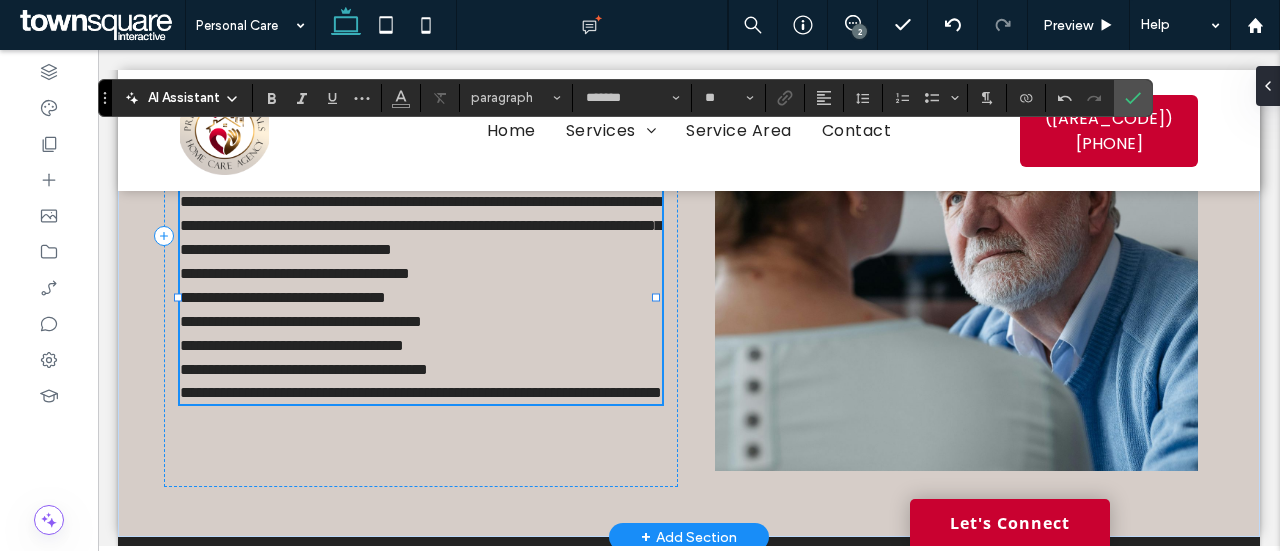 click on "**********" at bounding box center (295, 273) 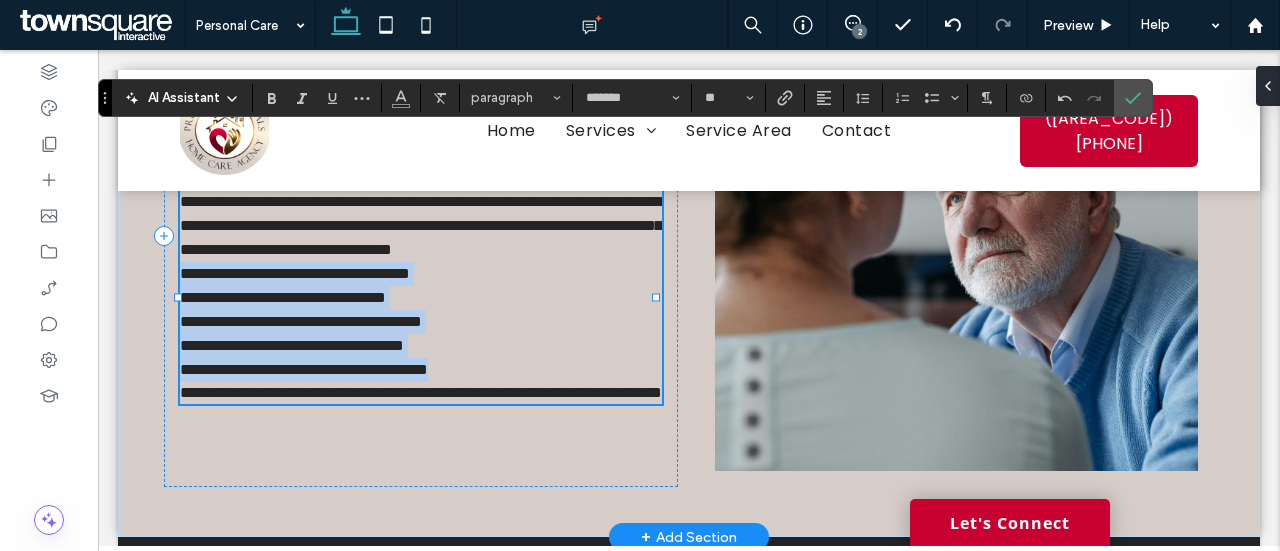 drag, startPoint x: 180, startPoint y: 271, endPoint x: 538, endPoint y: 366, distance: 370.39032 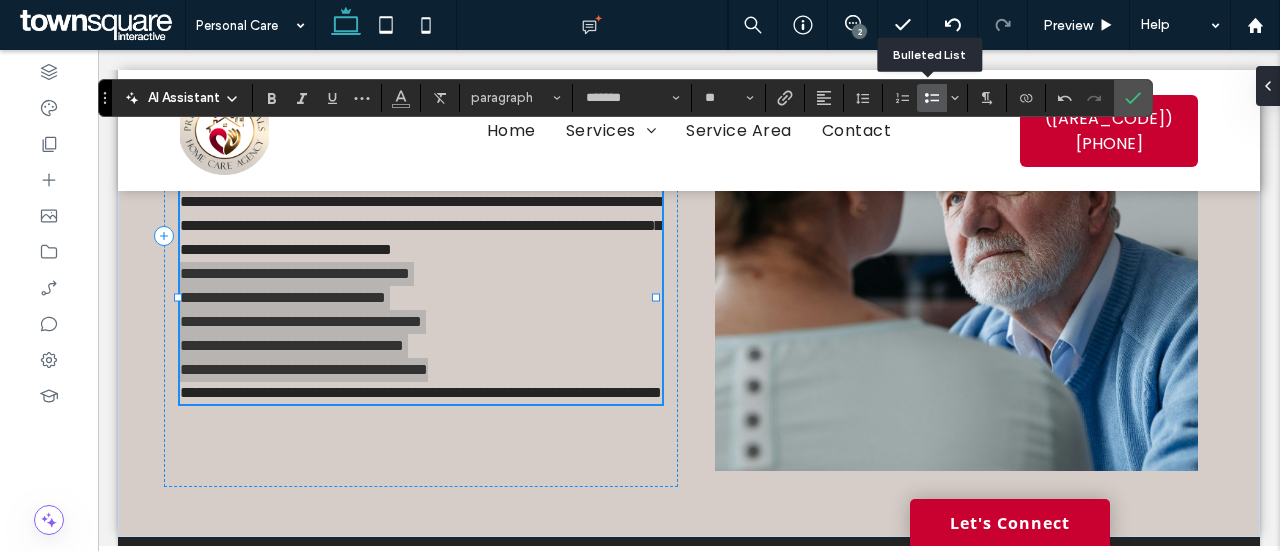 click 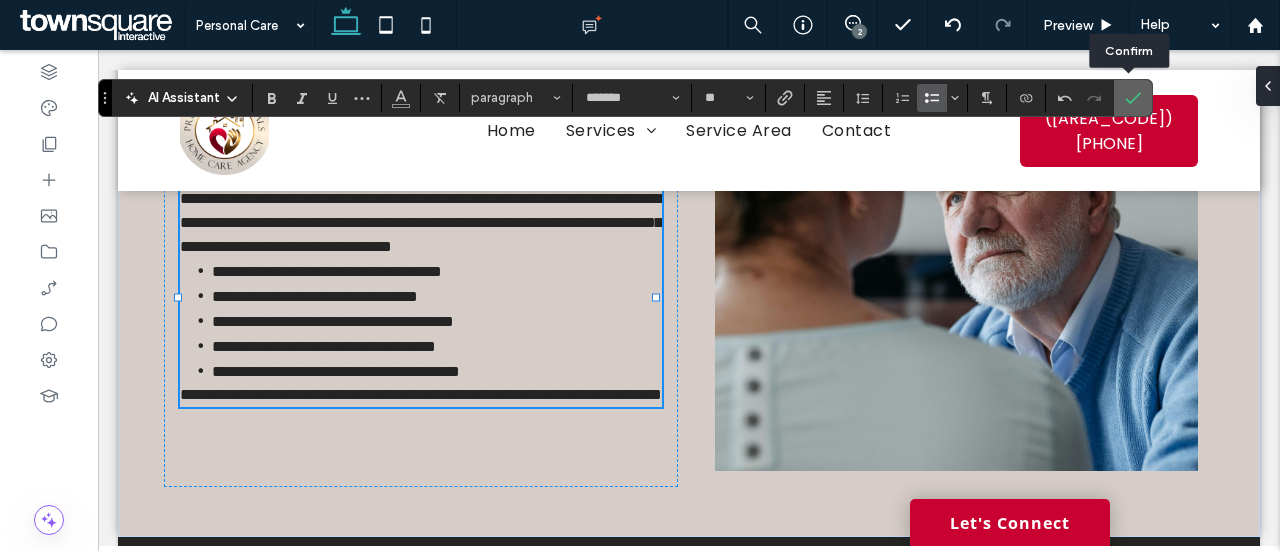 click 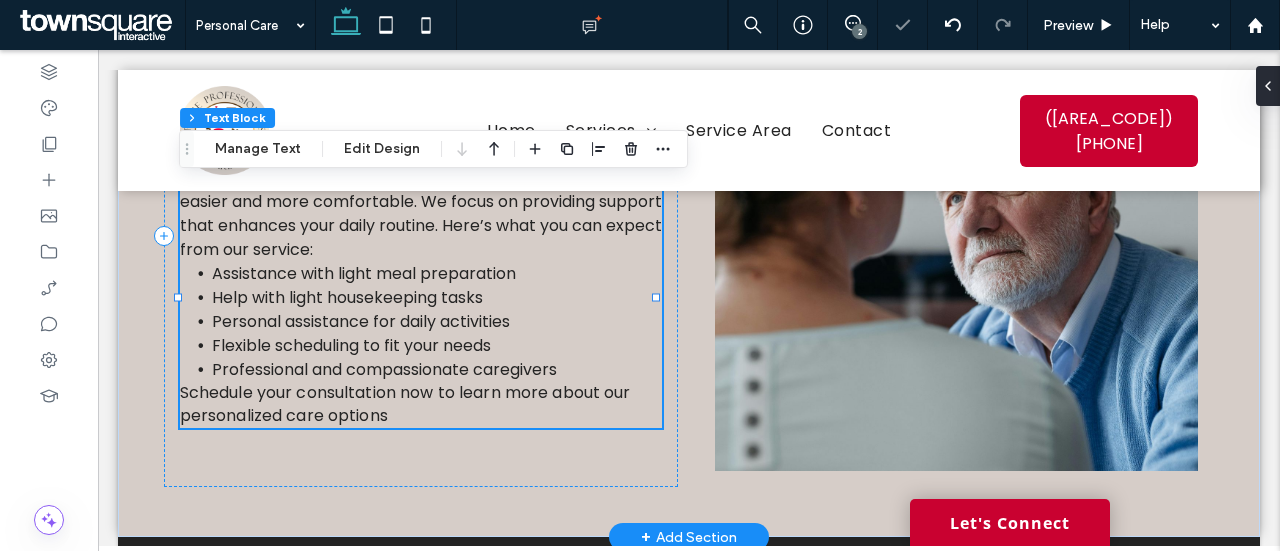 click on "Professional and compassionate caregivers" at bounding box center [384, 369] 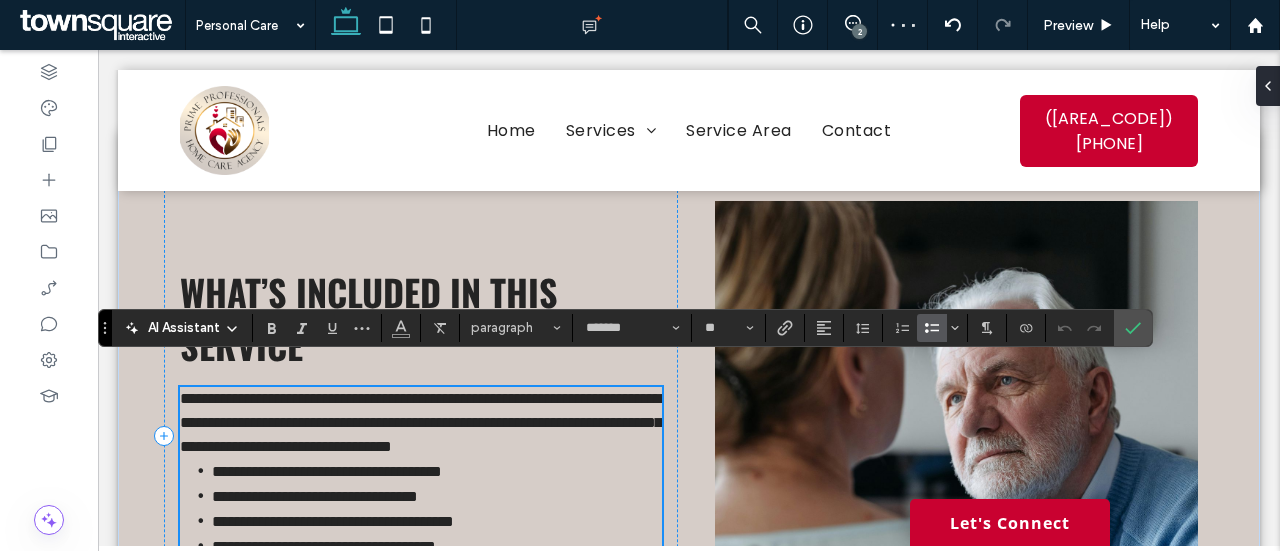 scroll, scrollTop: 678, scrollLeft: 0, axis: vertical 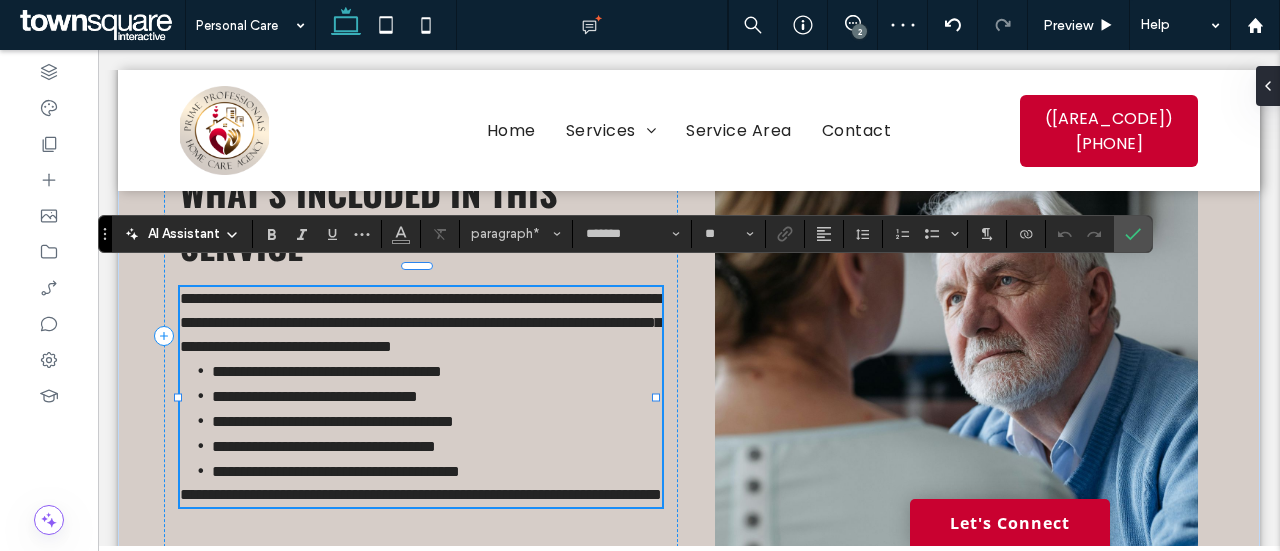 click on "**********" at bounding box center [421, 323] 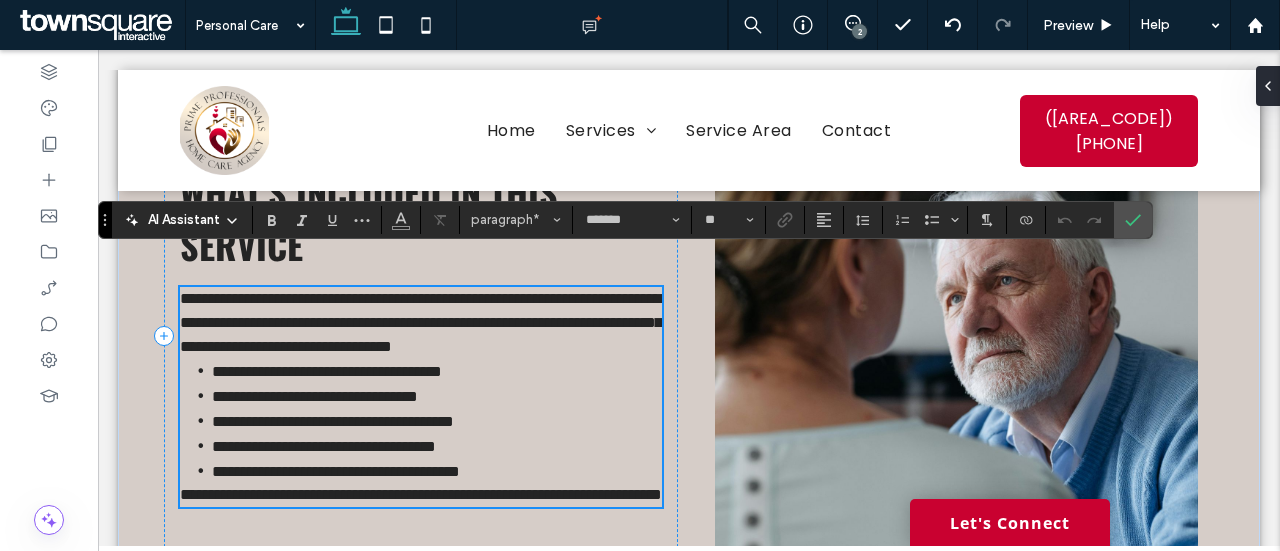 scroll, scrollTop: 778, scrollLeft: 0, axis: vertical 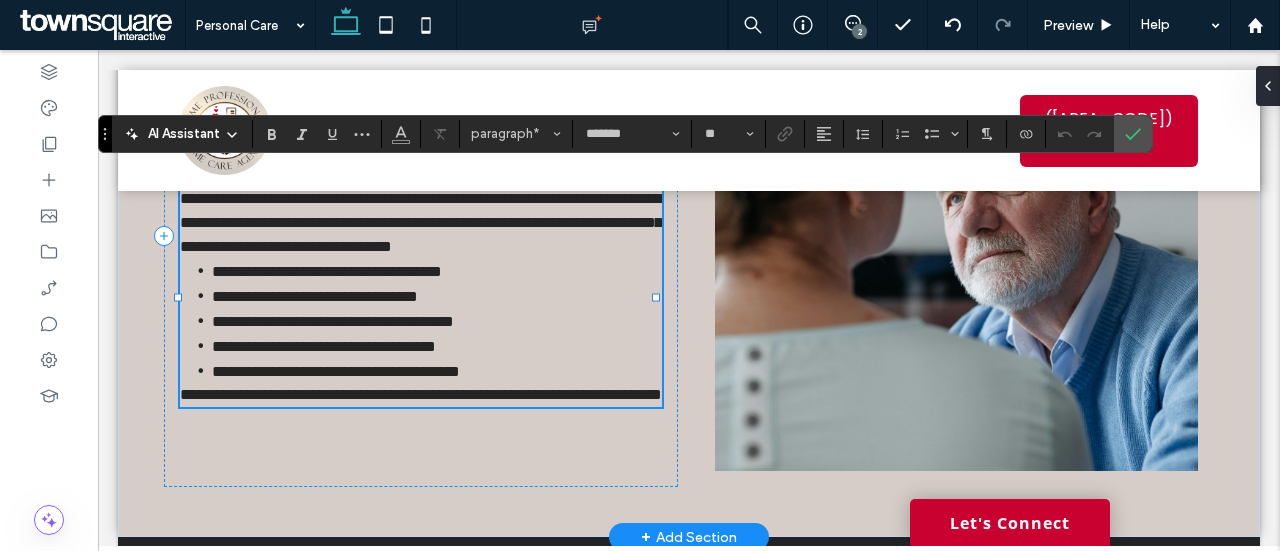 click on "**********" at bounding box center [437, 371] 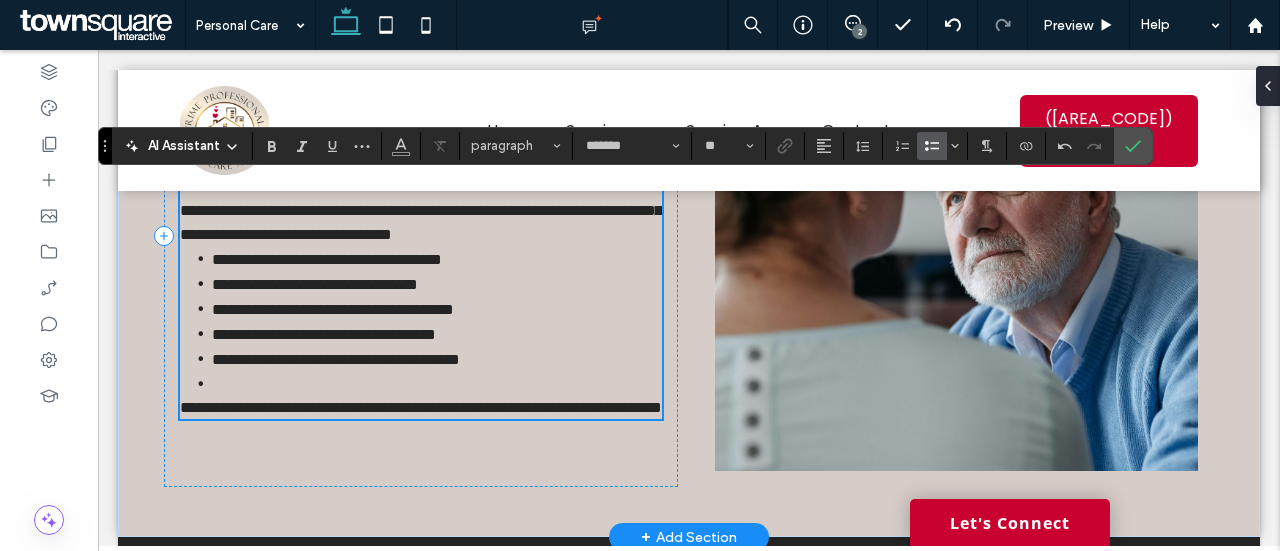 scroll, scrollTop: 766, scrollLeft: 0, axis: vertical 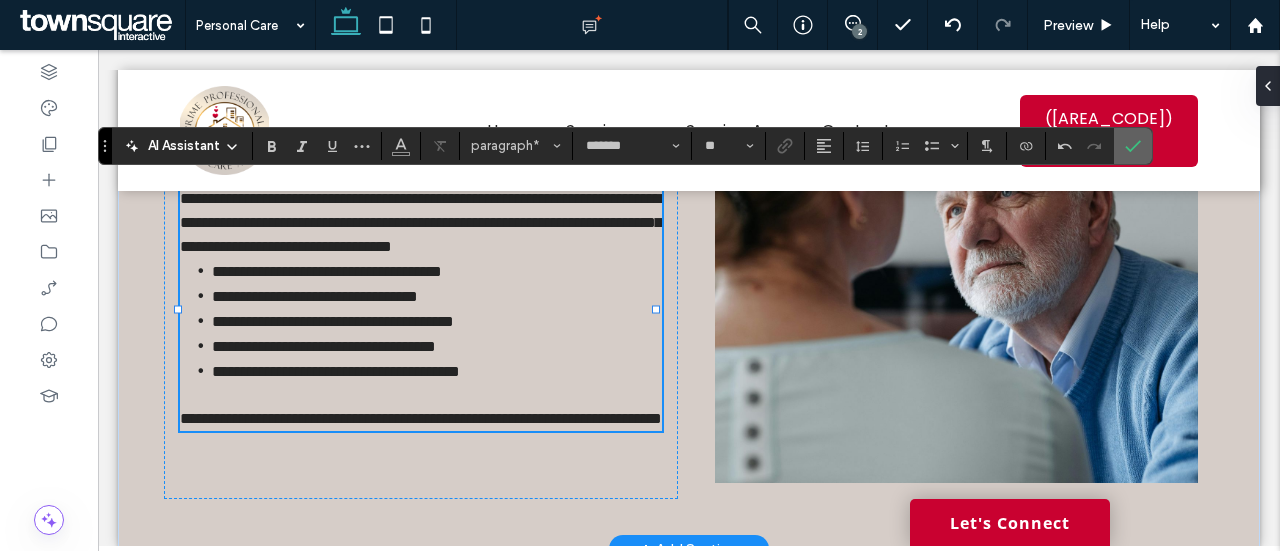 drag, startPoint x: 1133, startPoint y: 149, endPoint x: 594, endPoint y: 235, distance: 545.81775 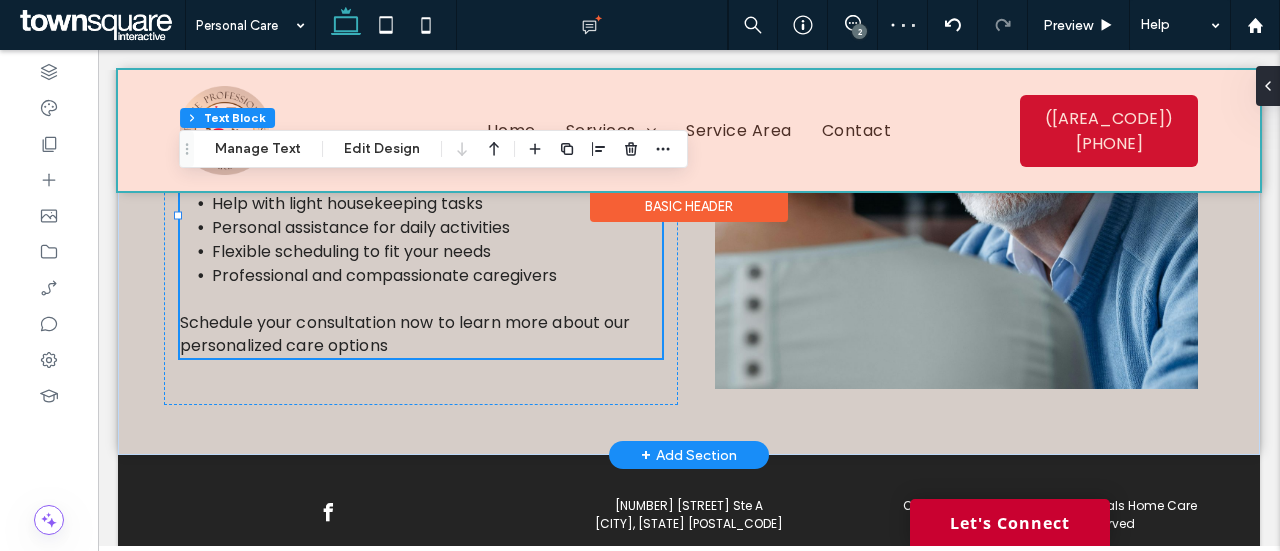 scroll, scrollTop: 829, scrollLeft: 0, axis: vertical 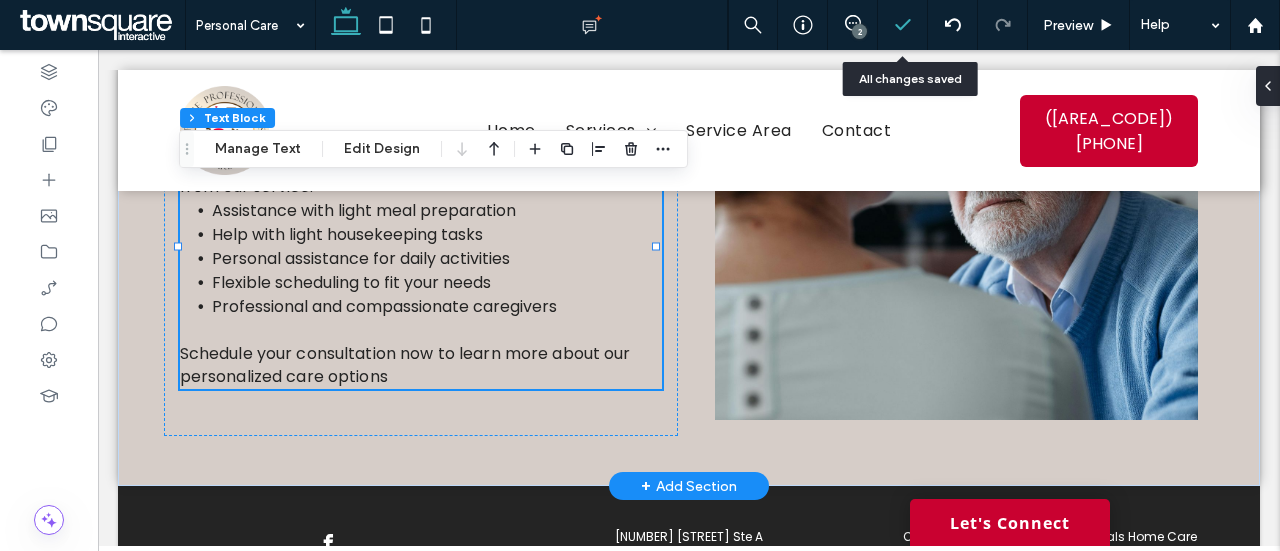 click 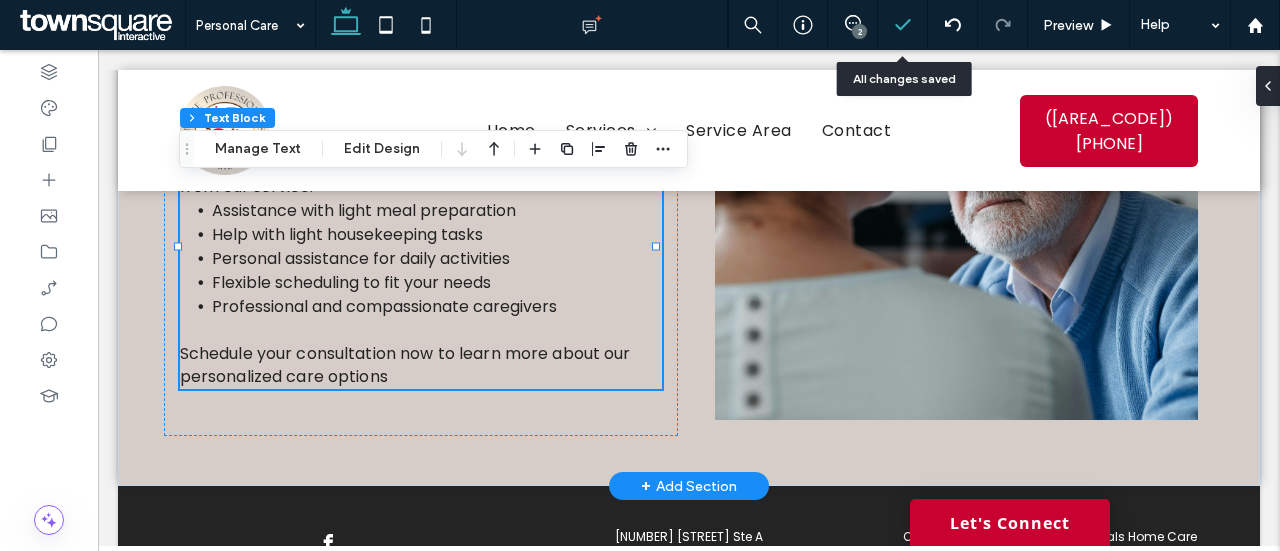 click 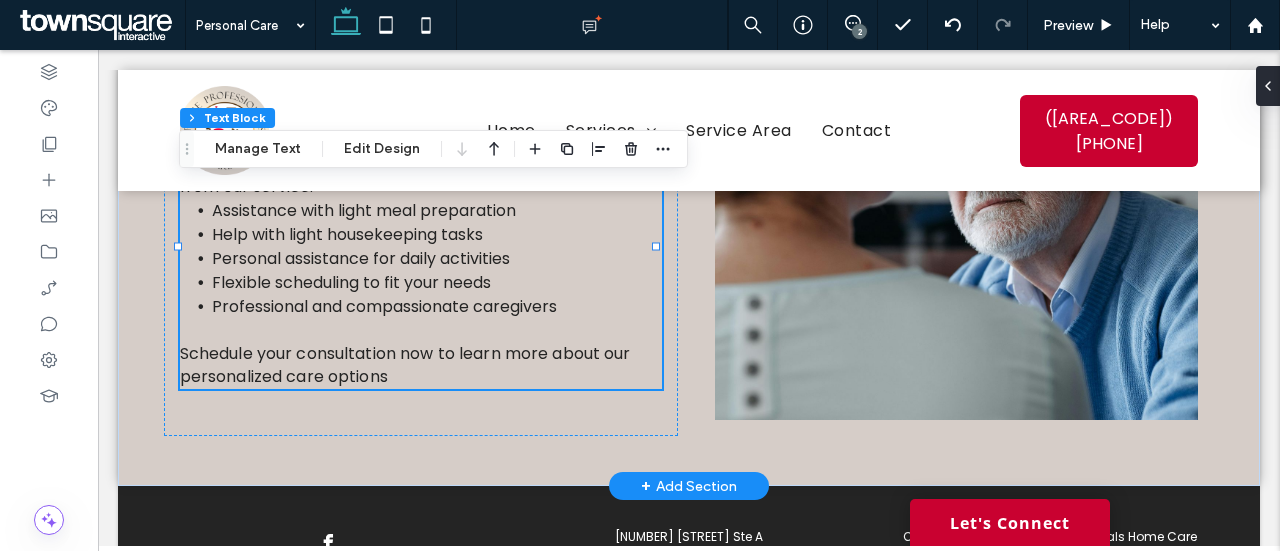 click on "2" at bounding box center (859, 31) 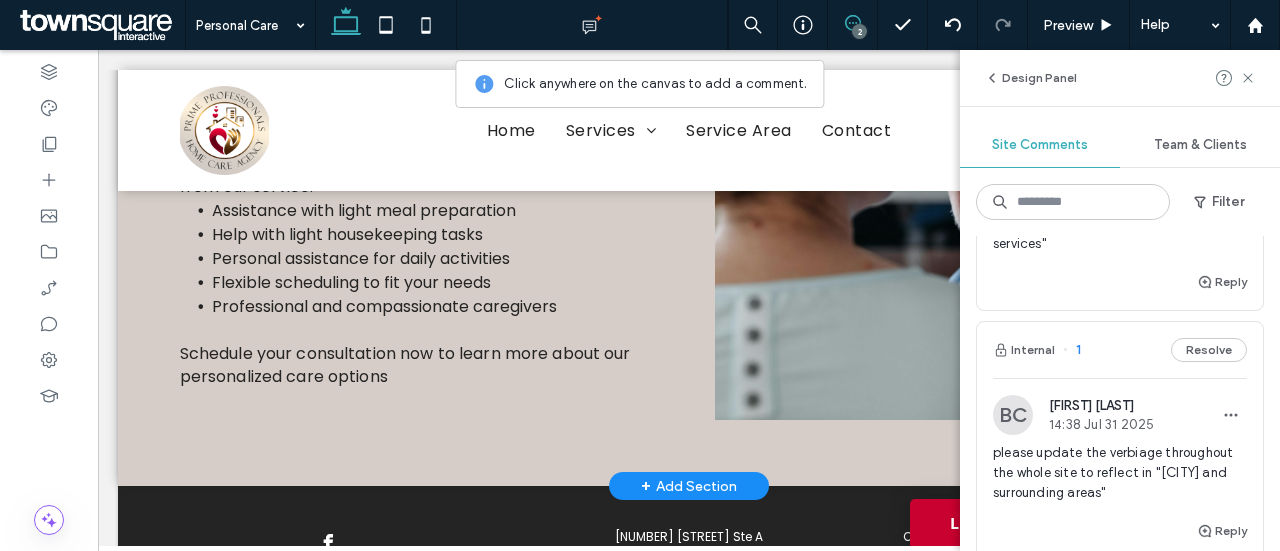 scroll, scrollTop: 300, scrollLeft: 0, axis: vertical 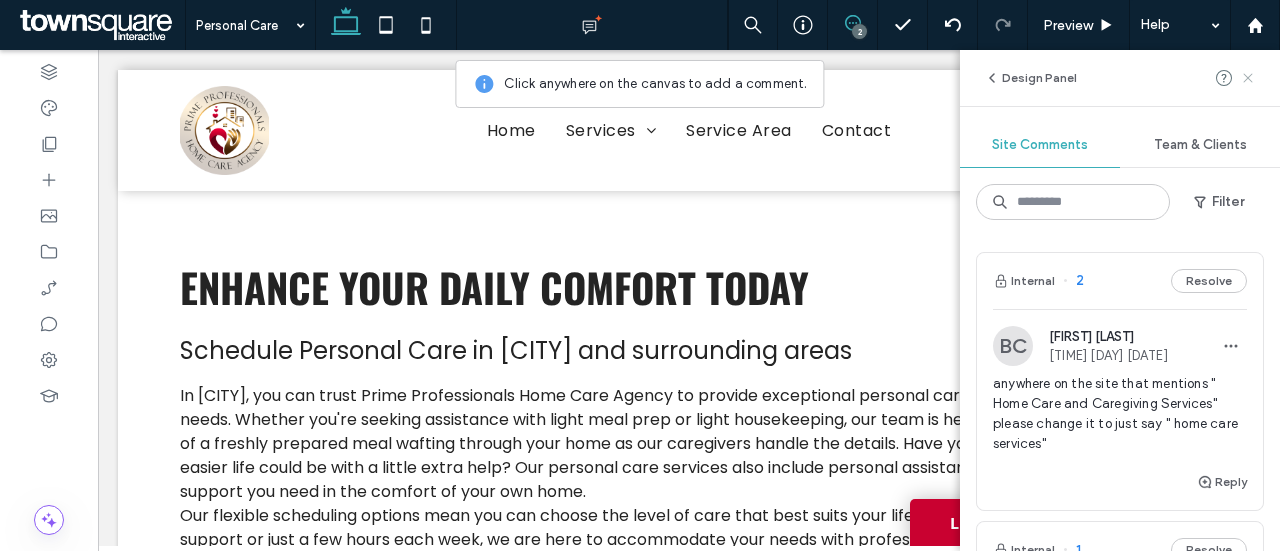 click 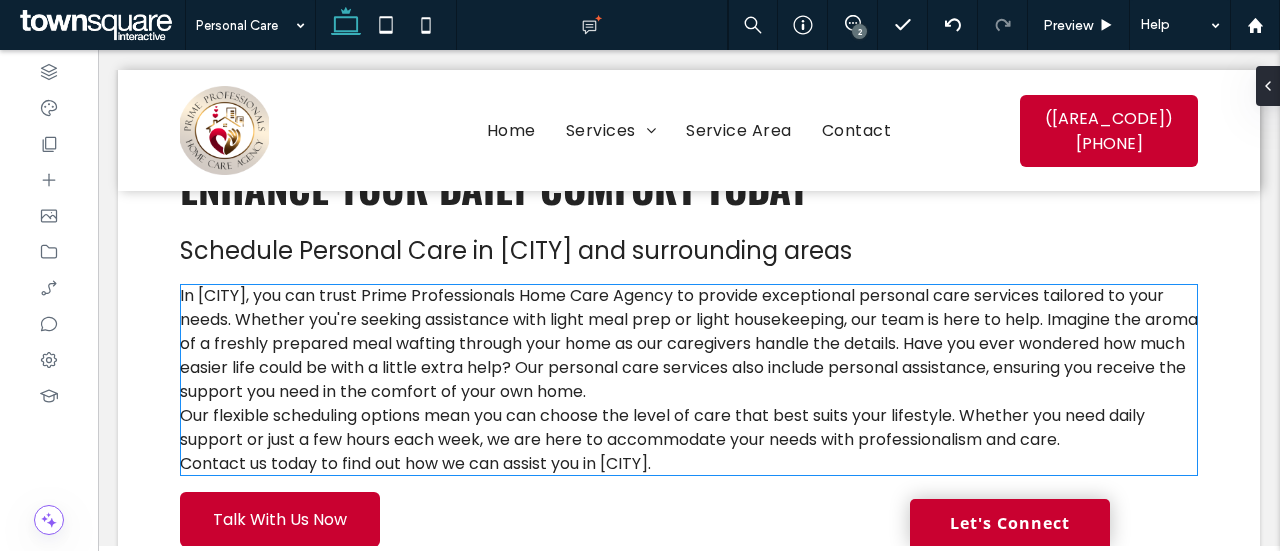 scroll, scrollTop: 0, scrollLeft: 0, axis: both 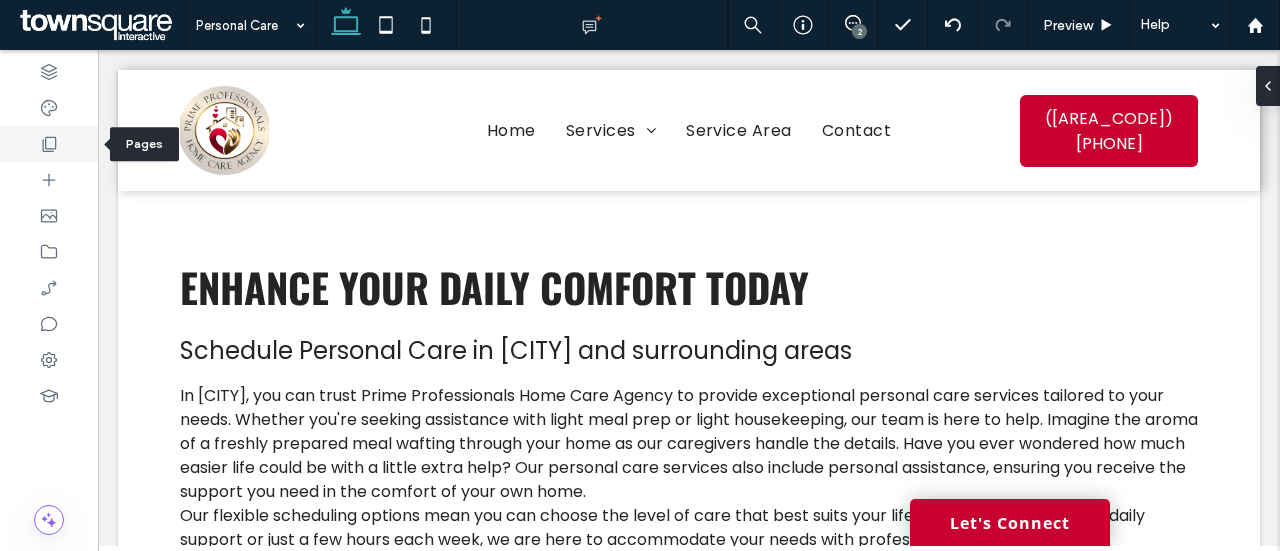 click at bounding box center [49, 144] 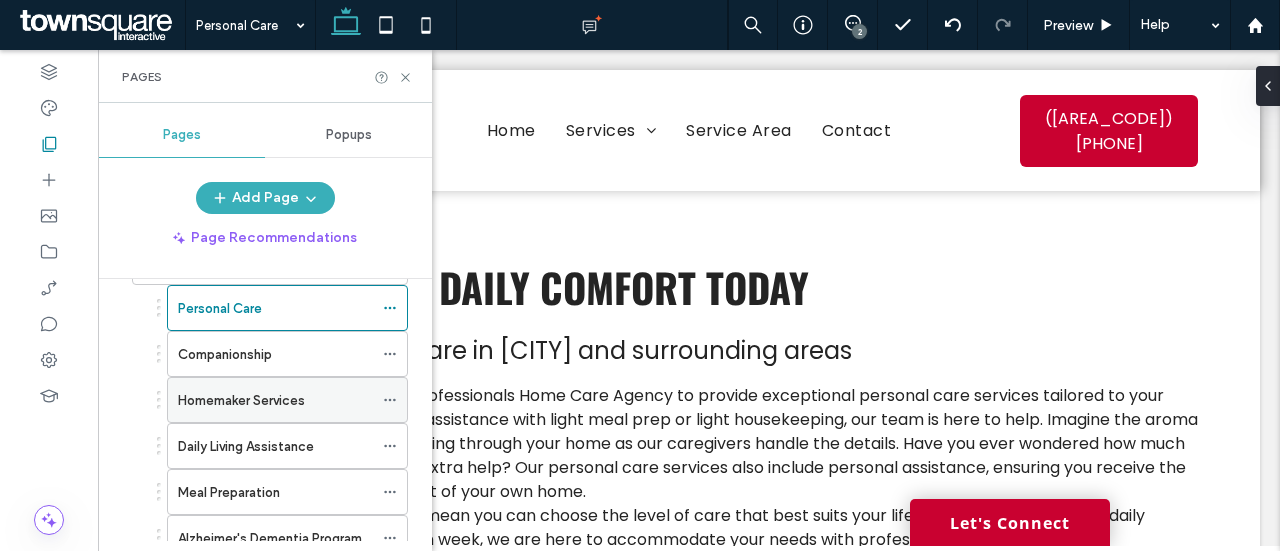 scroll, scrollTop: 0, scrollLeft: 0, axis: both 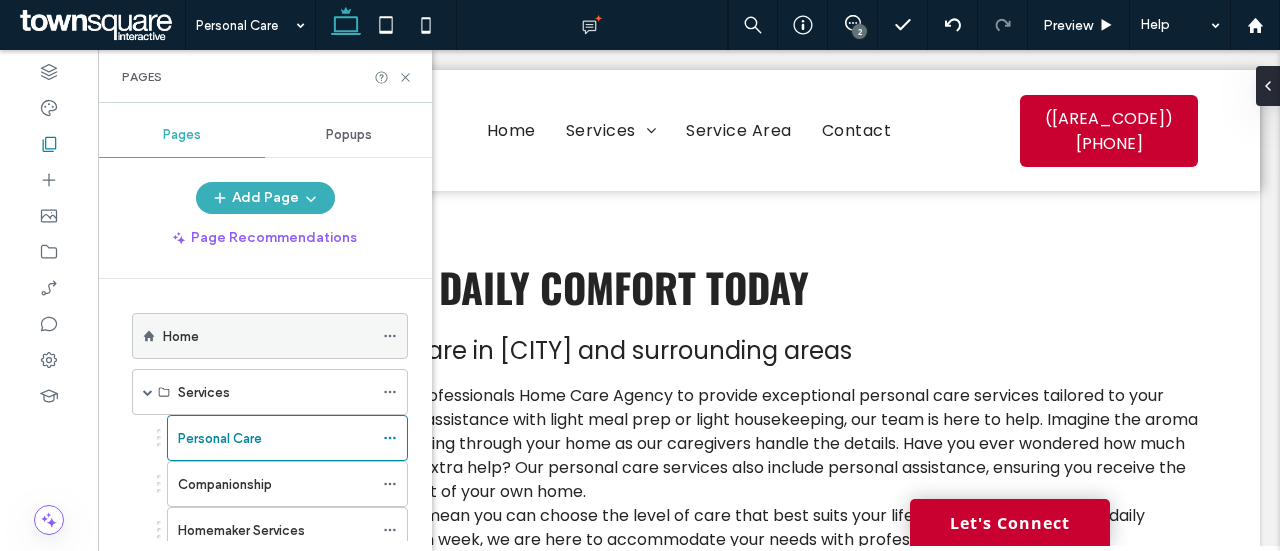 click on "Home" at bounding box center (268, 336) 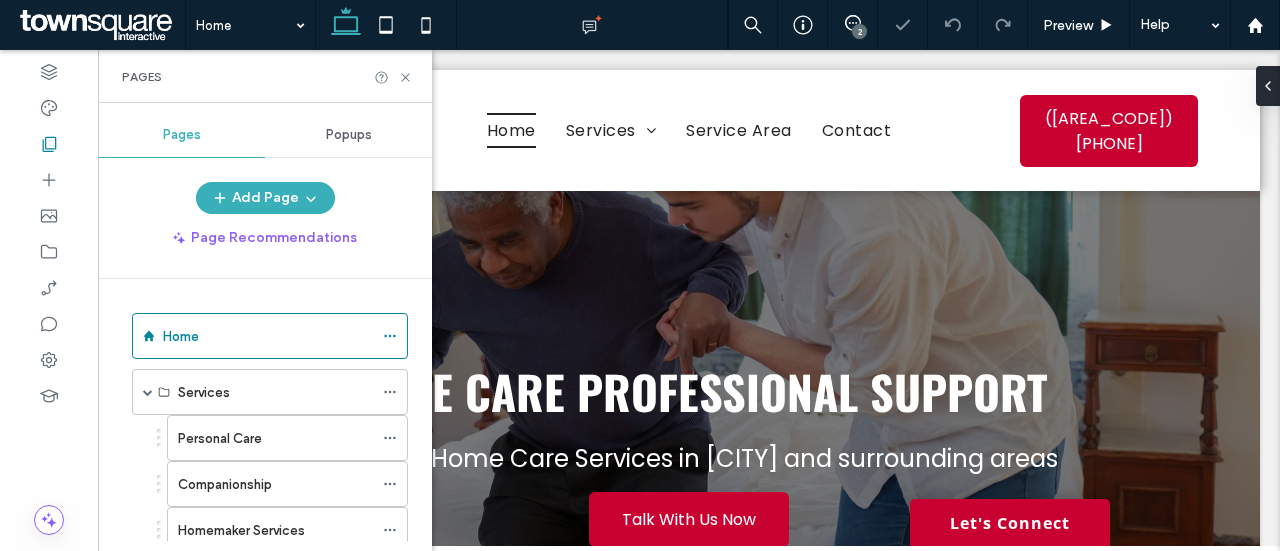 scroll, scrollTop: 0, scrollLeft: 0, axis: both 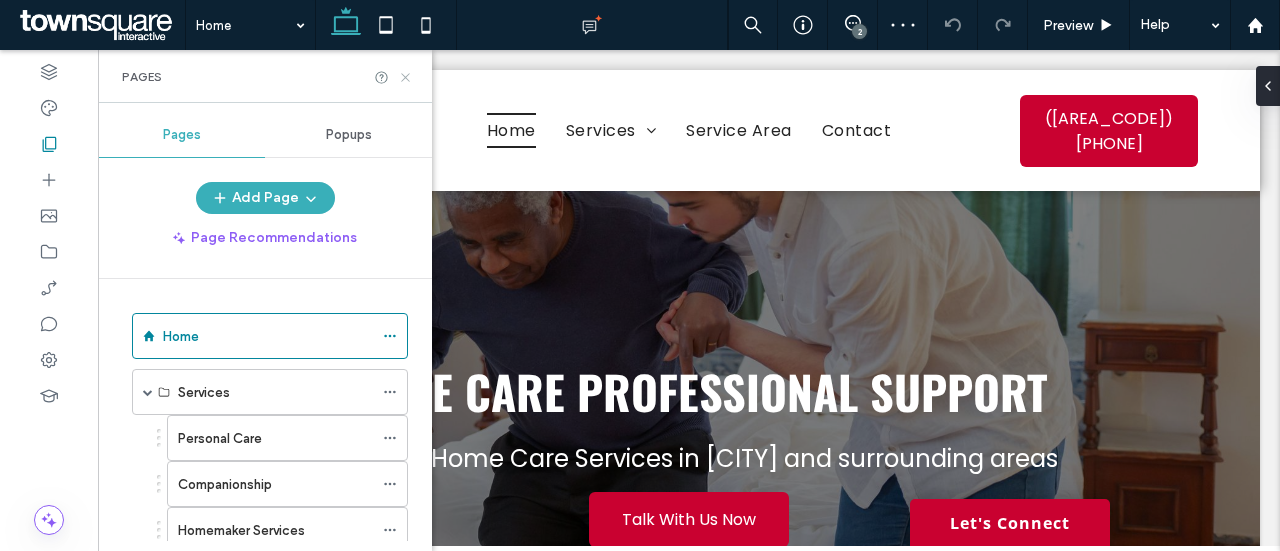 click 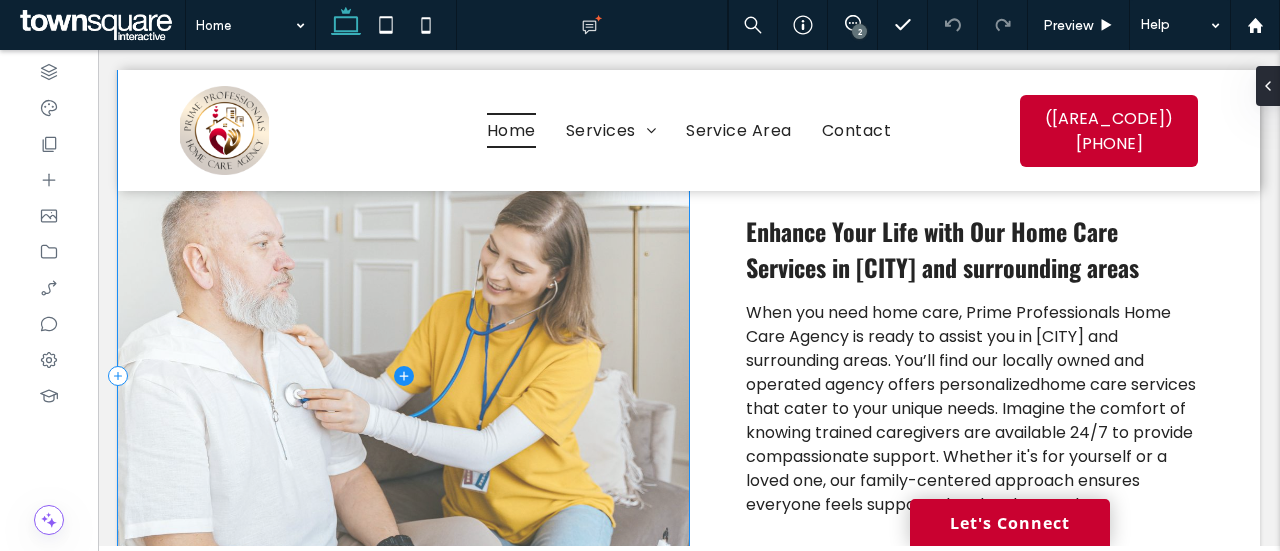 scroll, scrollTop: 700, scrollLeft: 0, axis: vertical 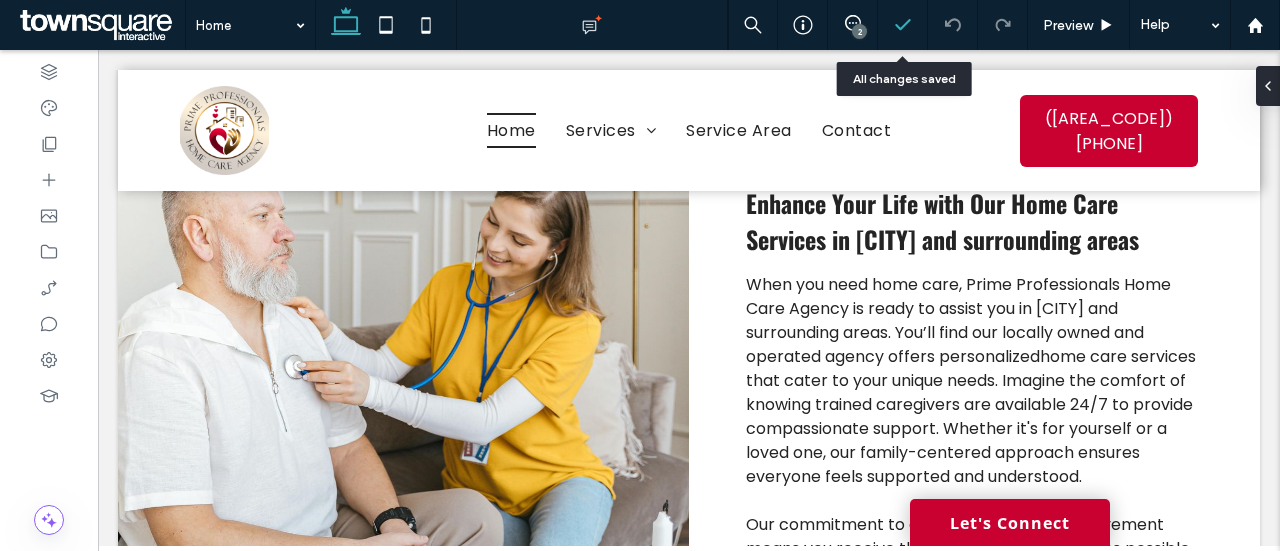 click 